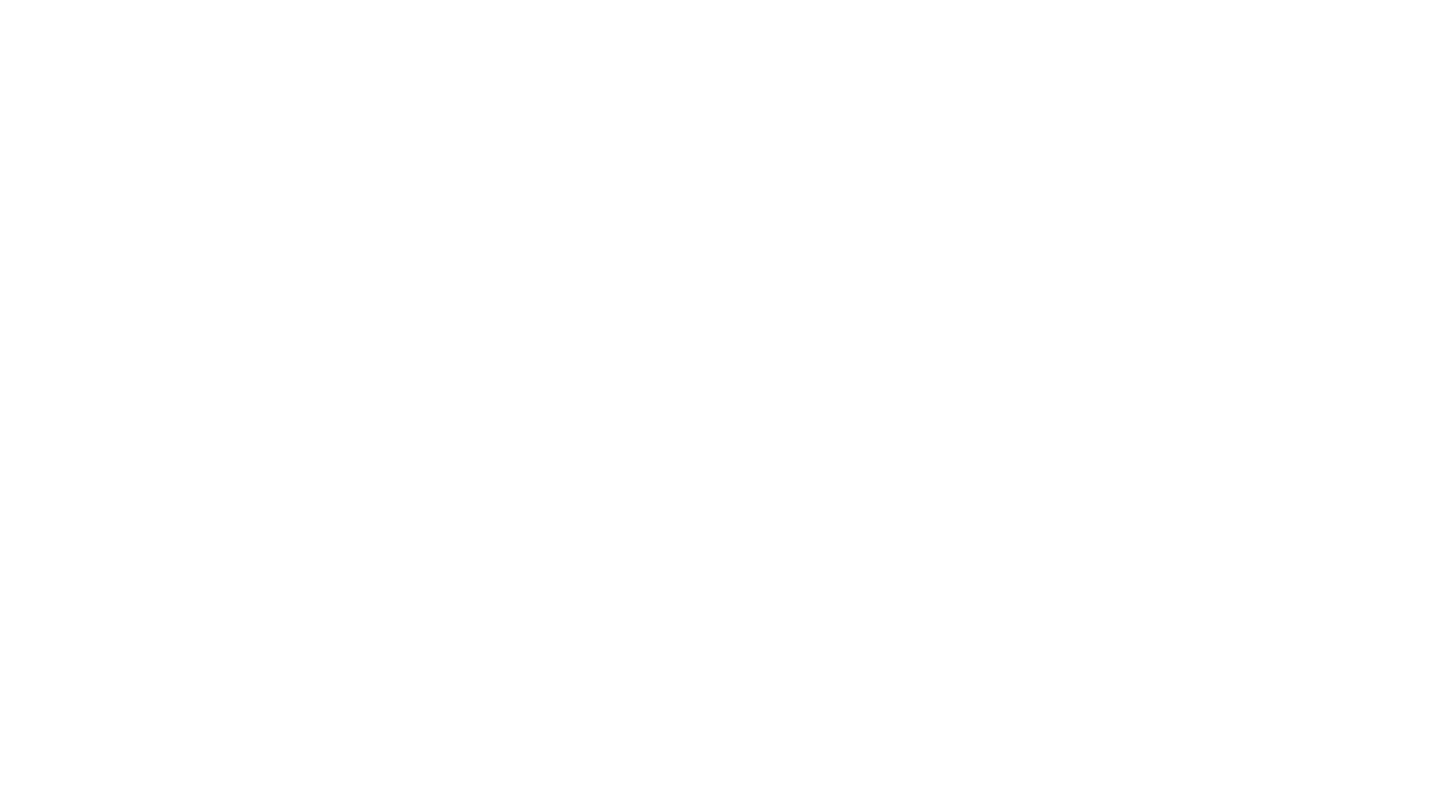 scroll, scrollTop: 0, scrollLeft: 0, axis: both 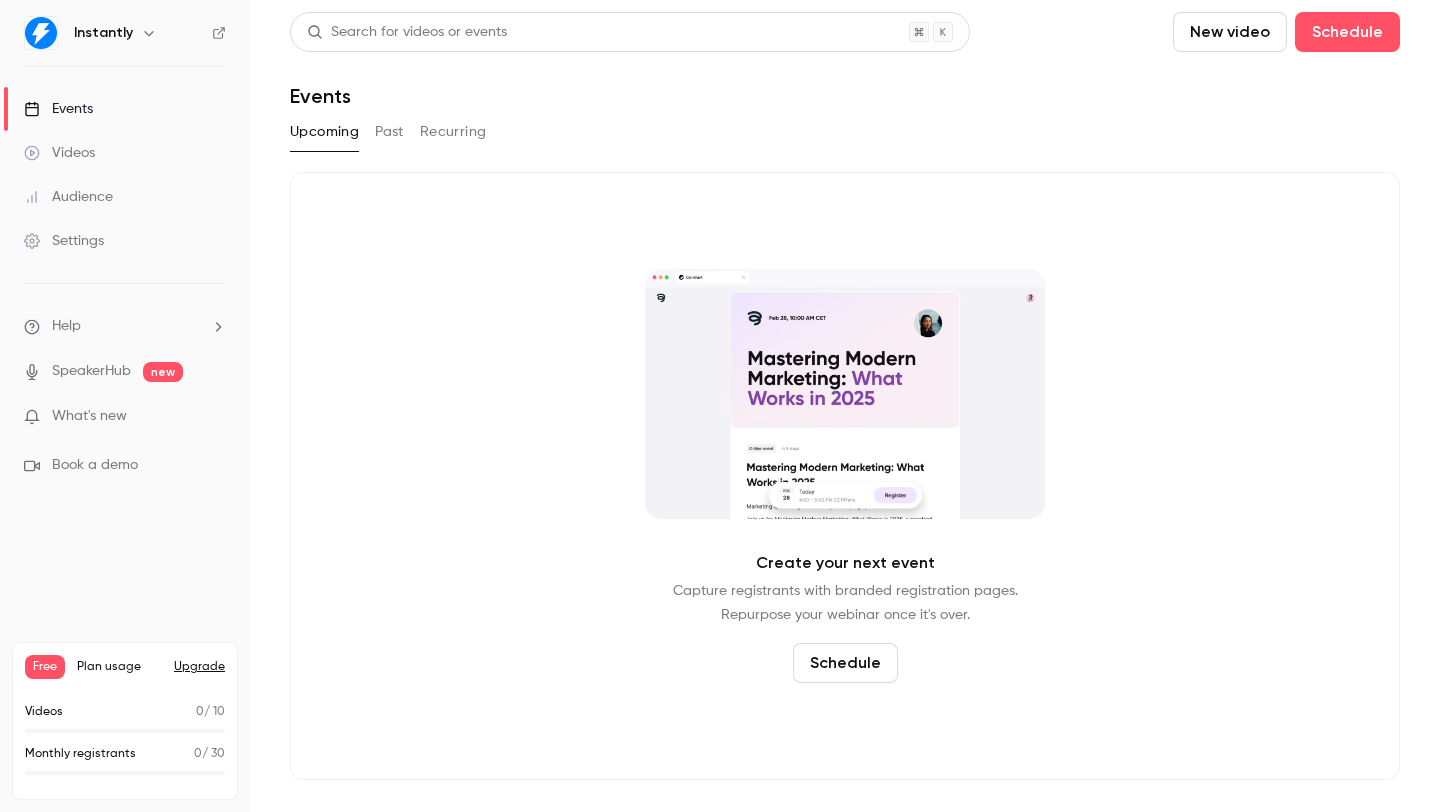 click on "Videos" at bounding box center [125, 153] 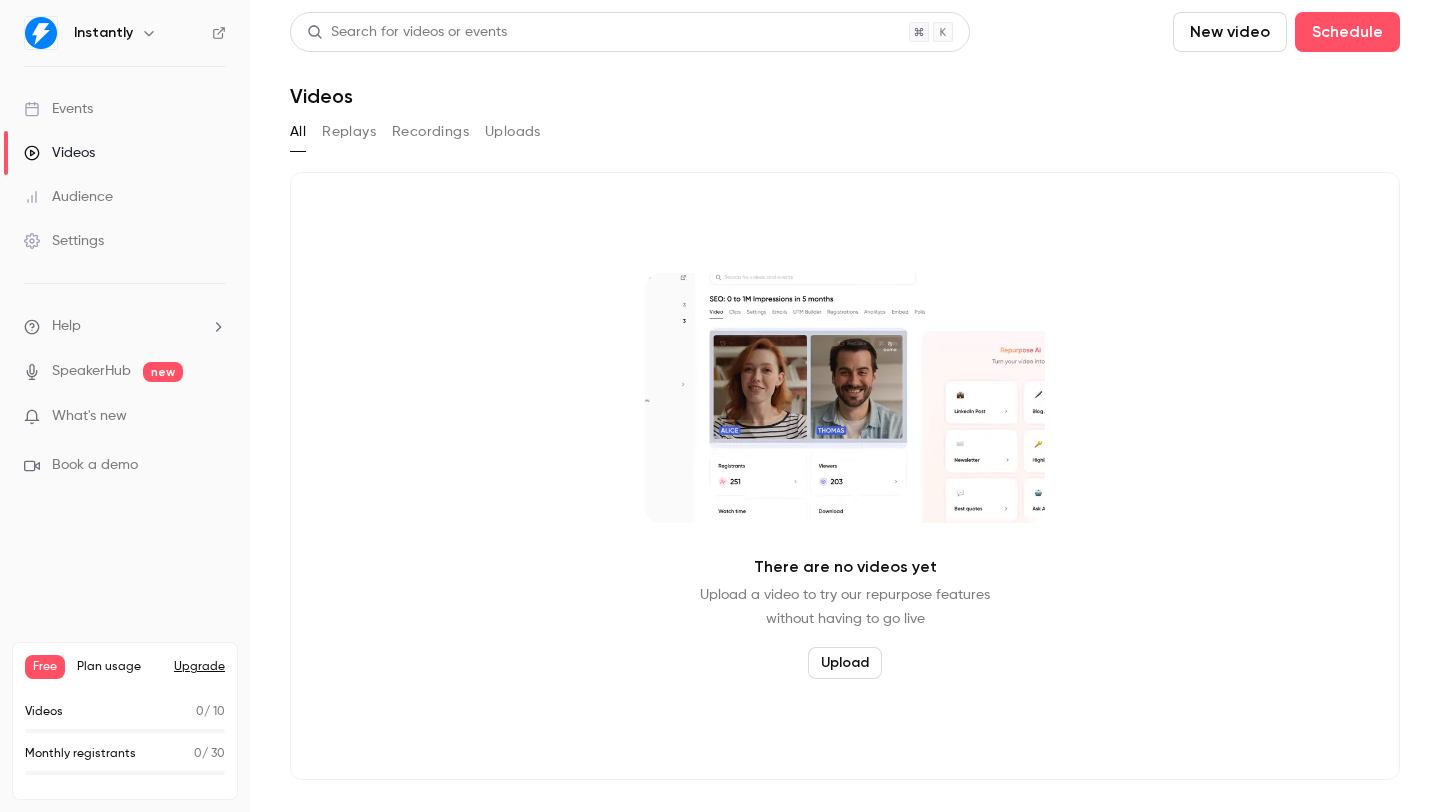 click on "There are no videos yet Upload a video to try our repurpose features
without having to go live Upload" at bounding box center [845, 476] 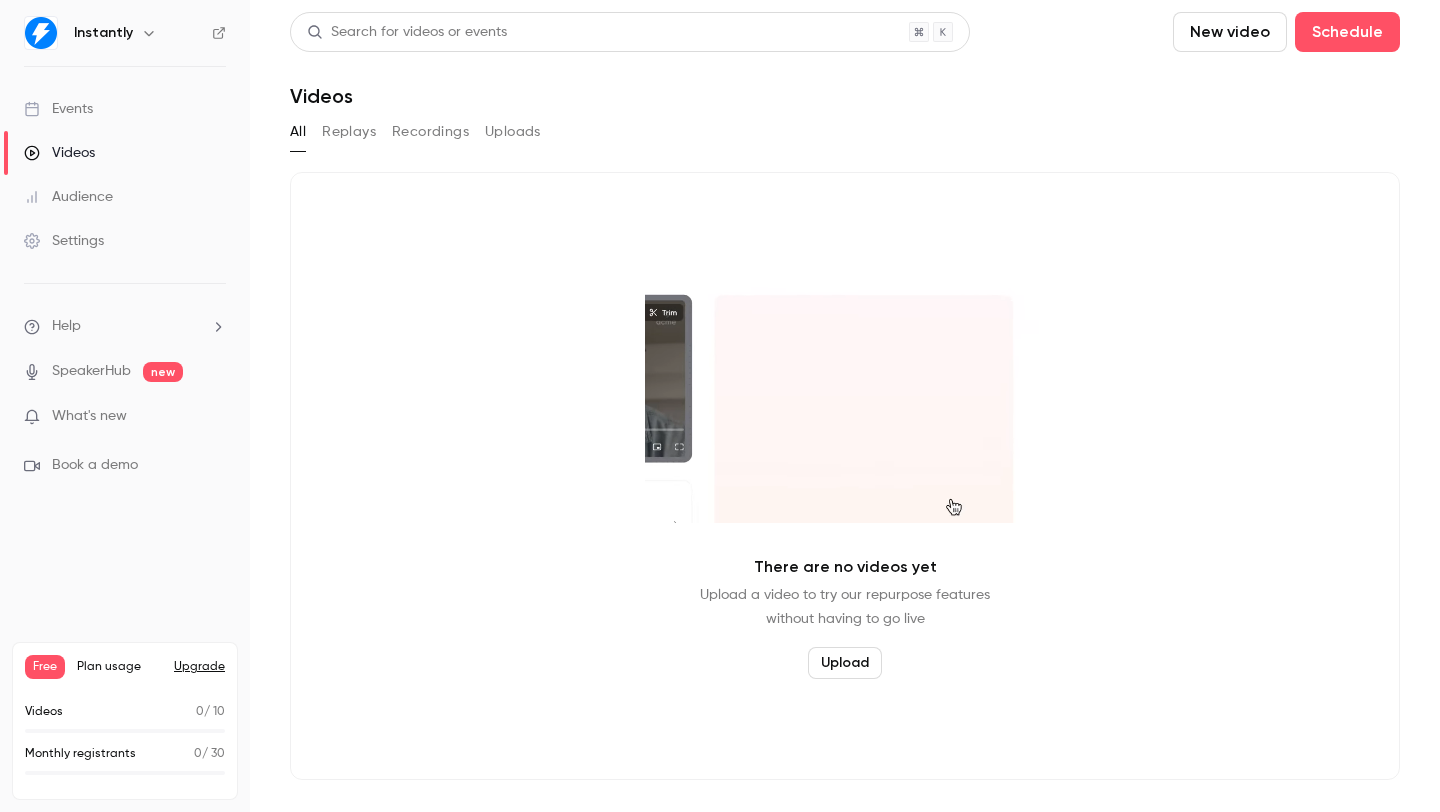 click on "Upload" at bounding box center (845, 663) 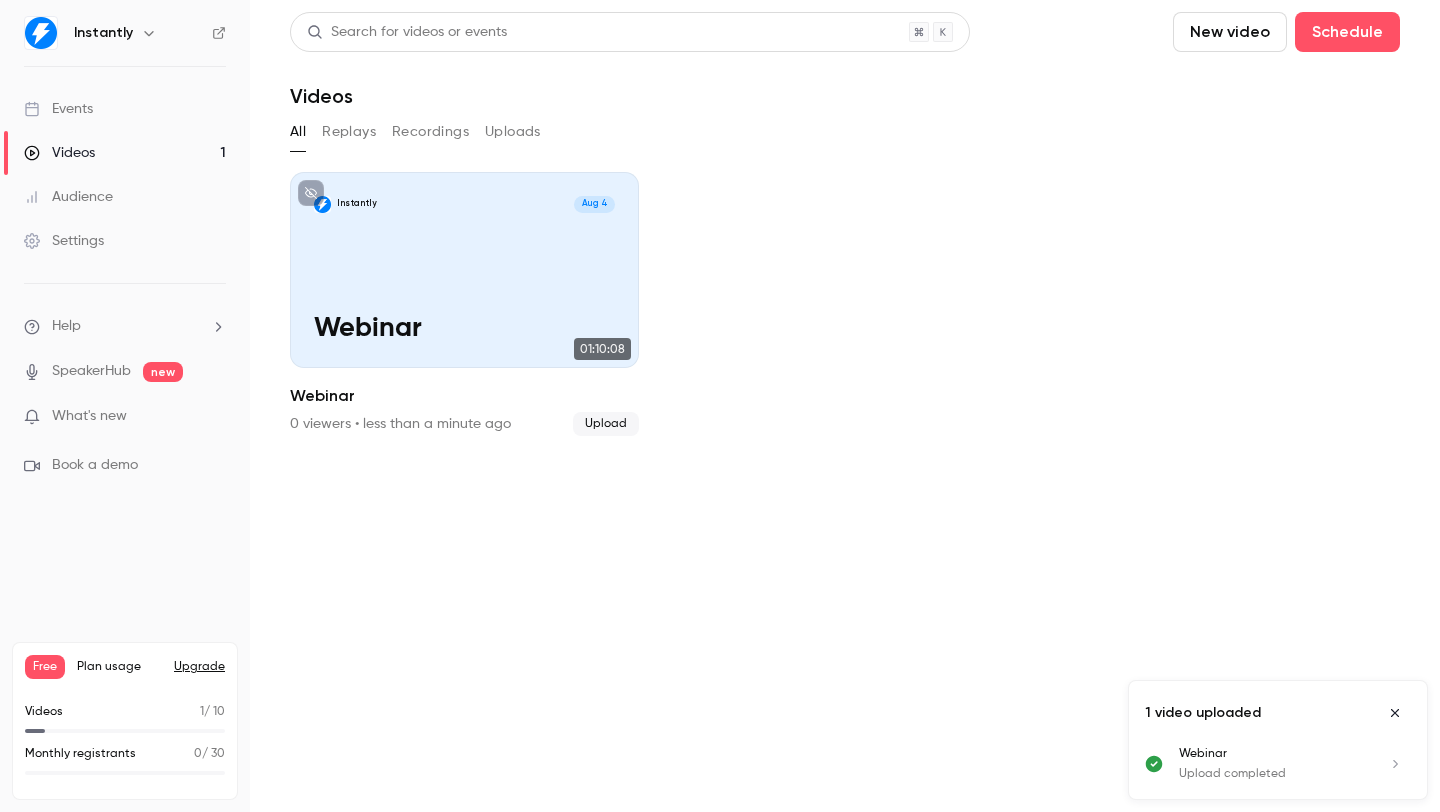 click on "Instantly Aug 4 Webinar 01:10:08 Webinar 0 viewers • less than a minute ago Upload" at bounding box center (845, 304) 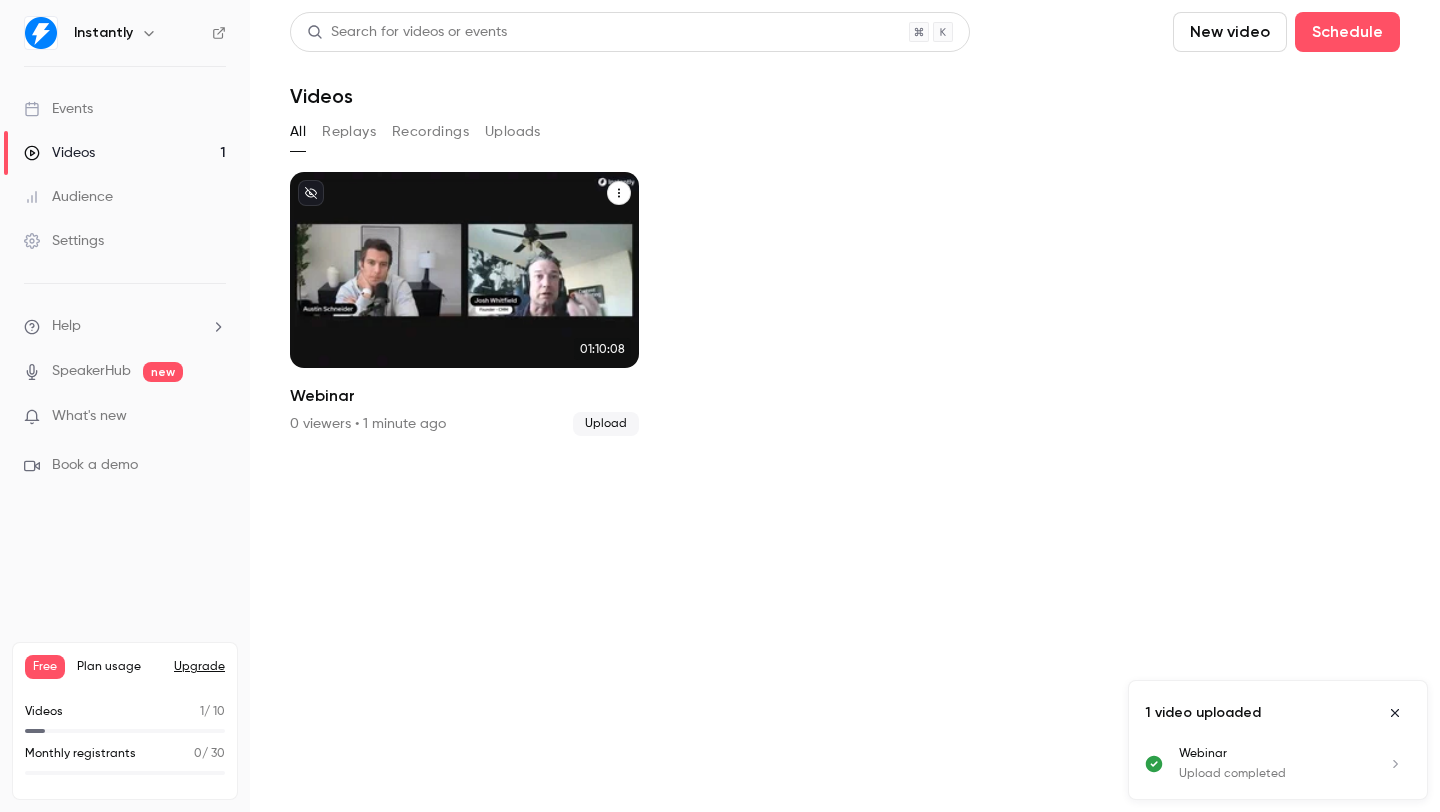 click on "Instantly Aug 4 Webinar" at bounding box center [464, 270] 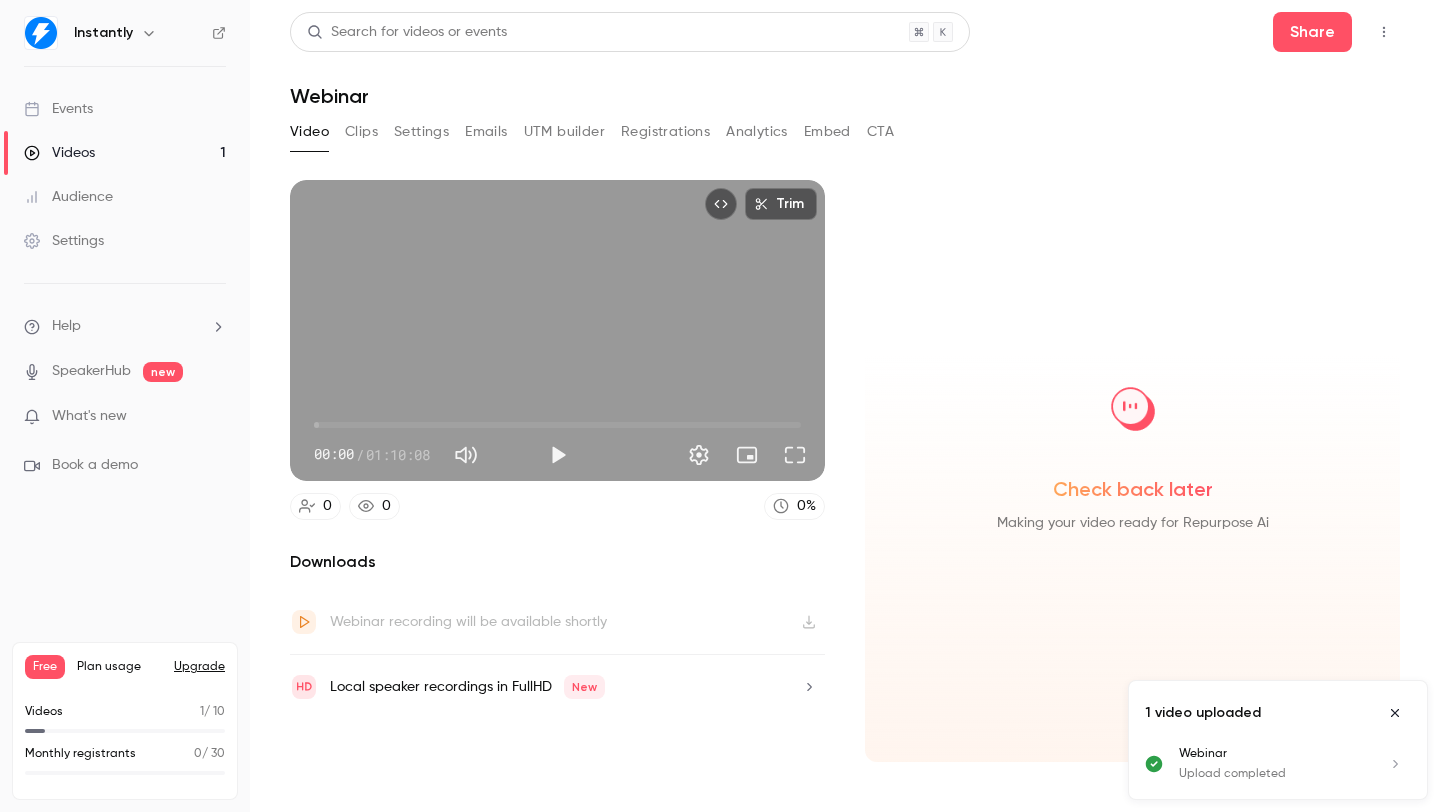 click on "Clips" at bounding box center (361, 132) 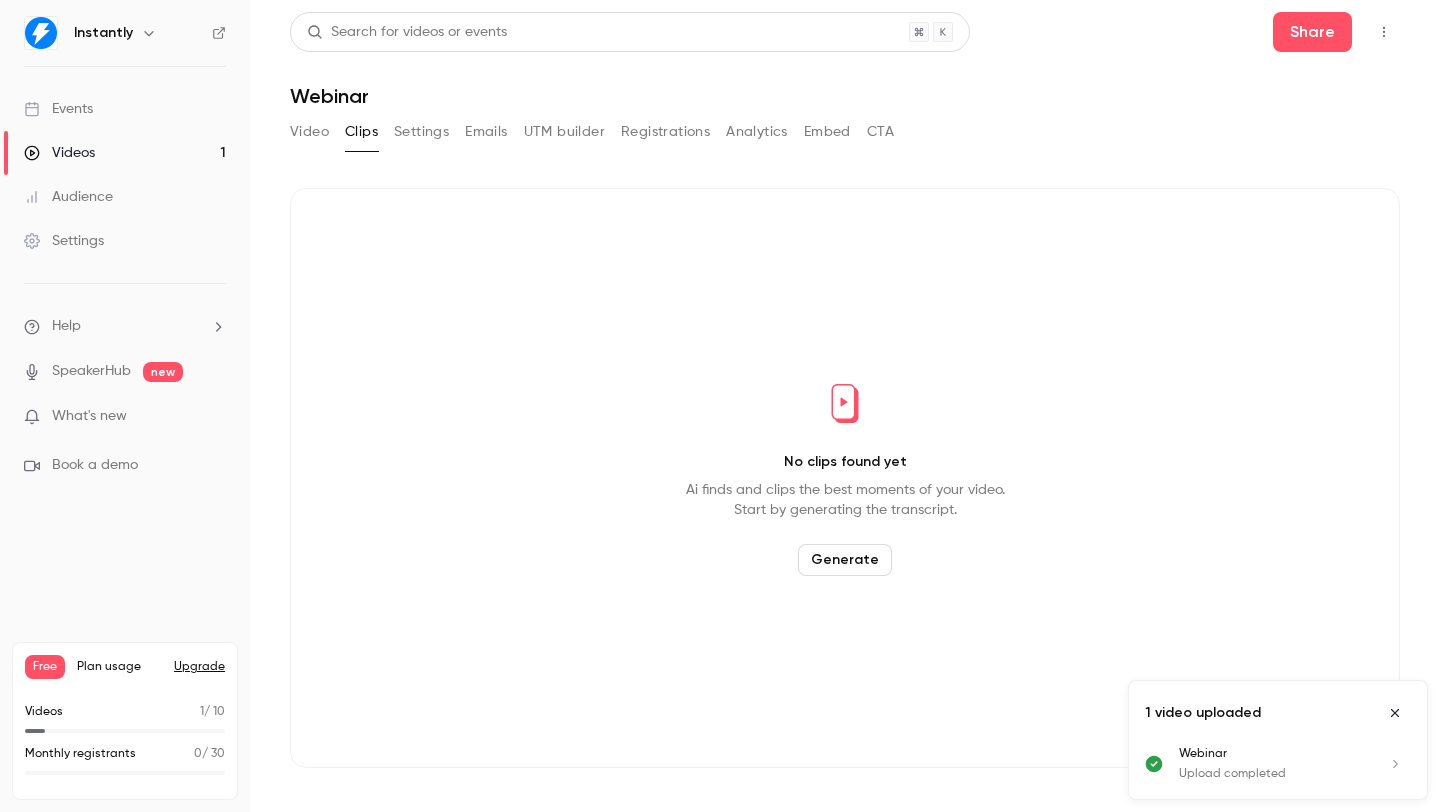 click on "Generate" at bounding box center [845, 560] 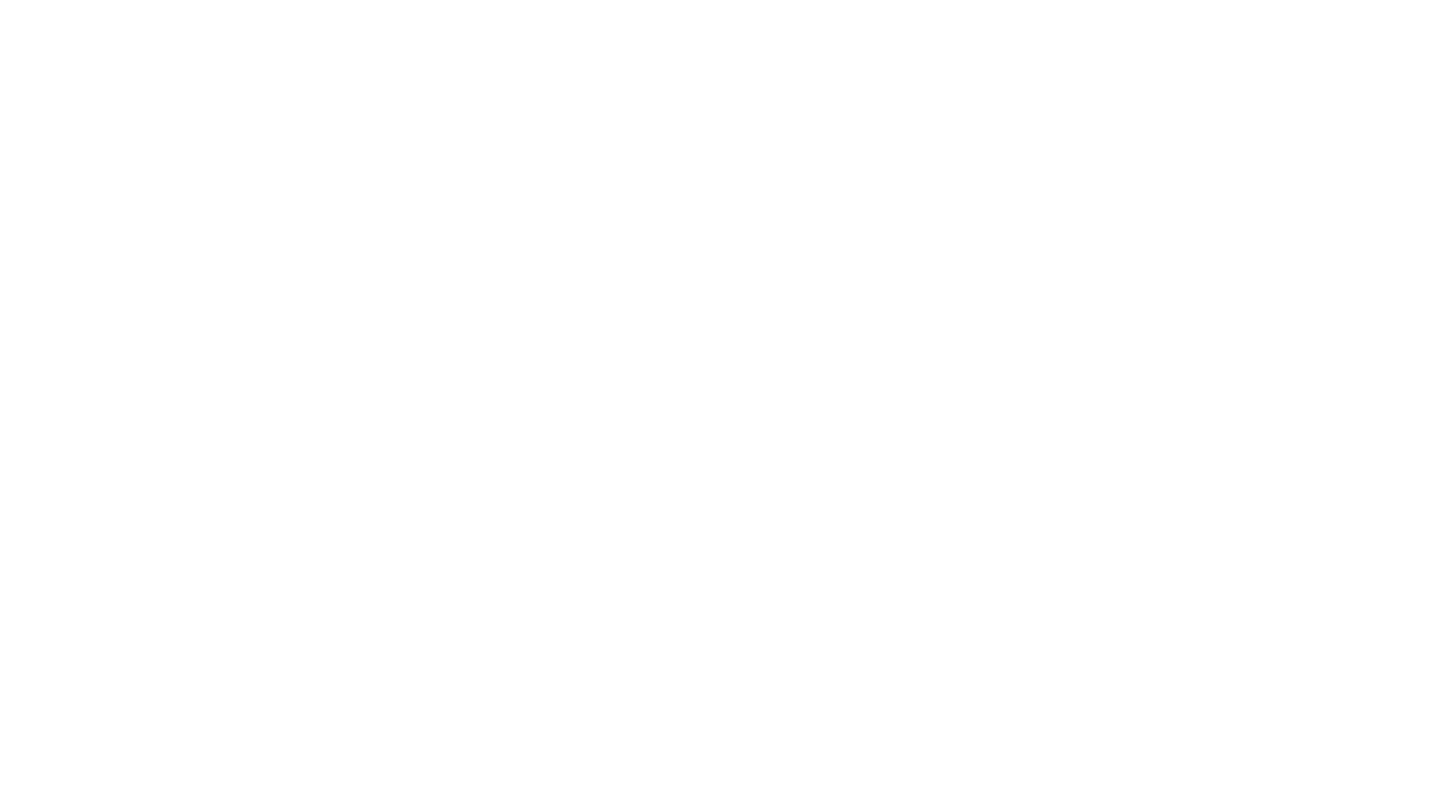 scroll, scrollTop: 0, scrollLeft: 0, axis: both 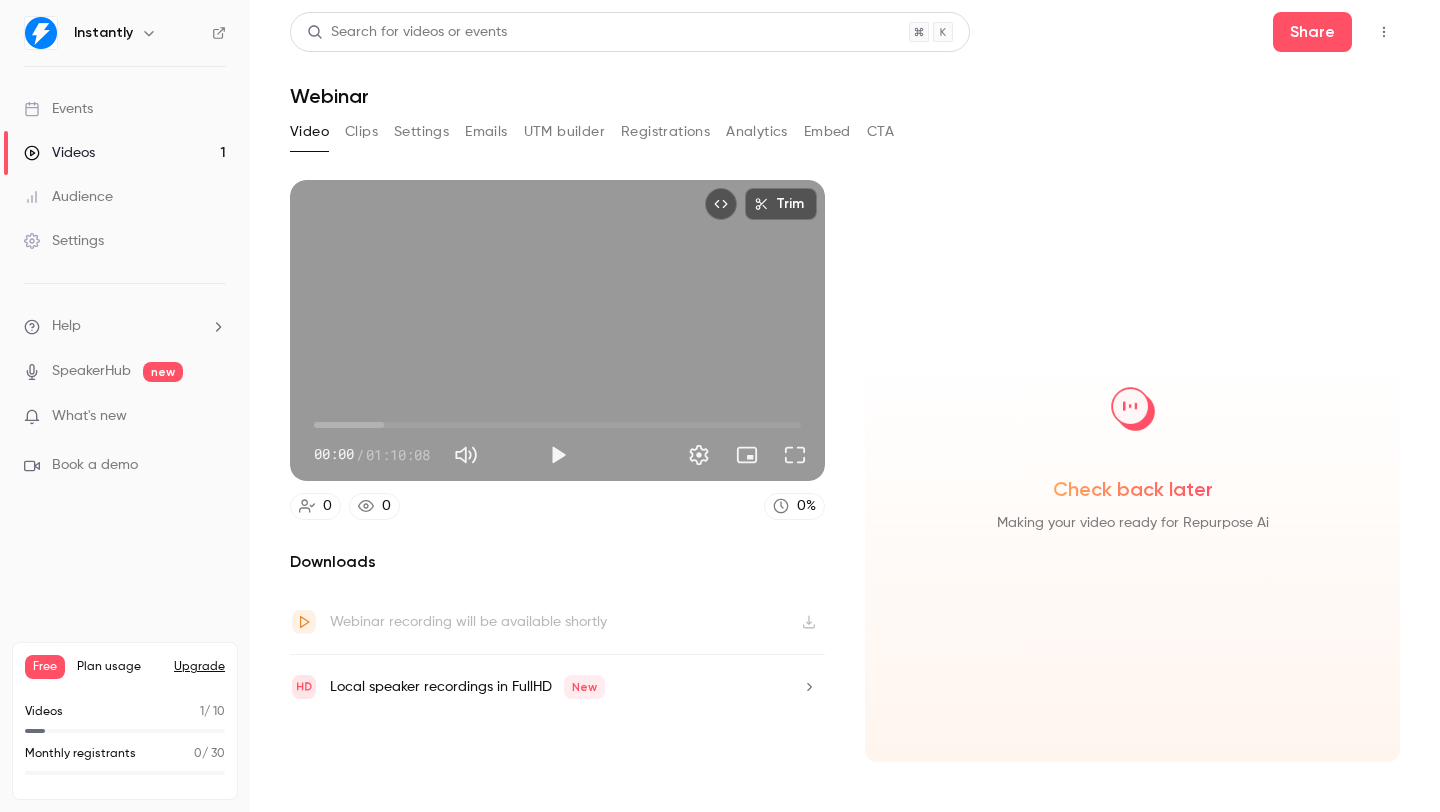 click on "Clips" at bounding box center (361, 132) 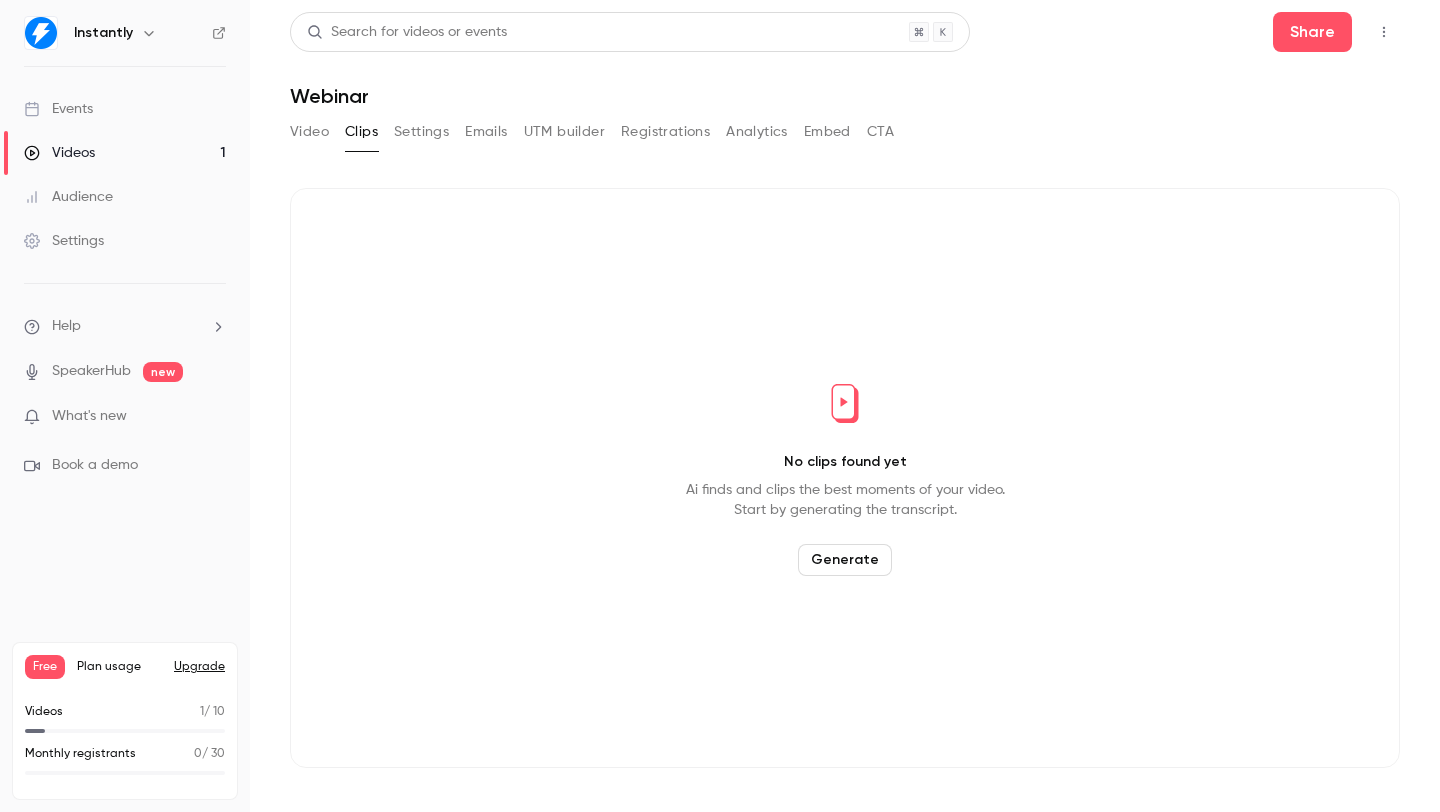 click on "Video" at bounding box center (309, 132) 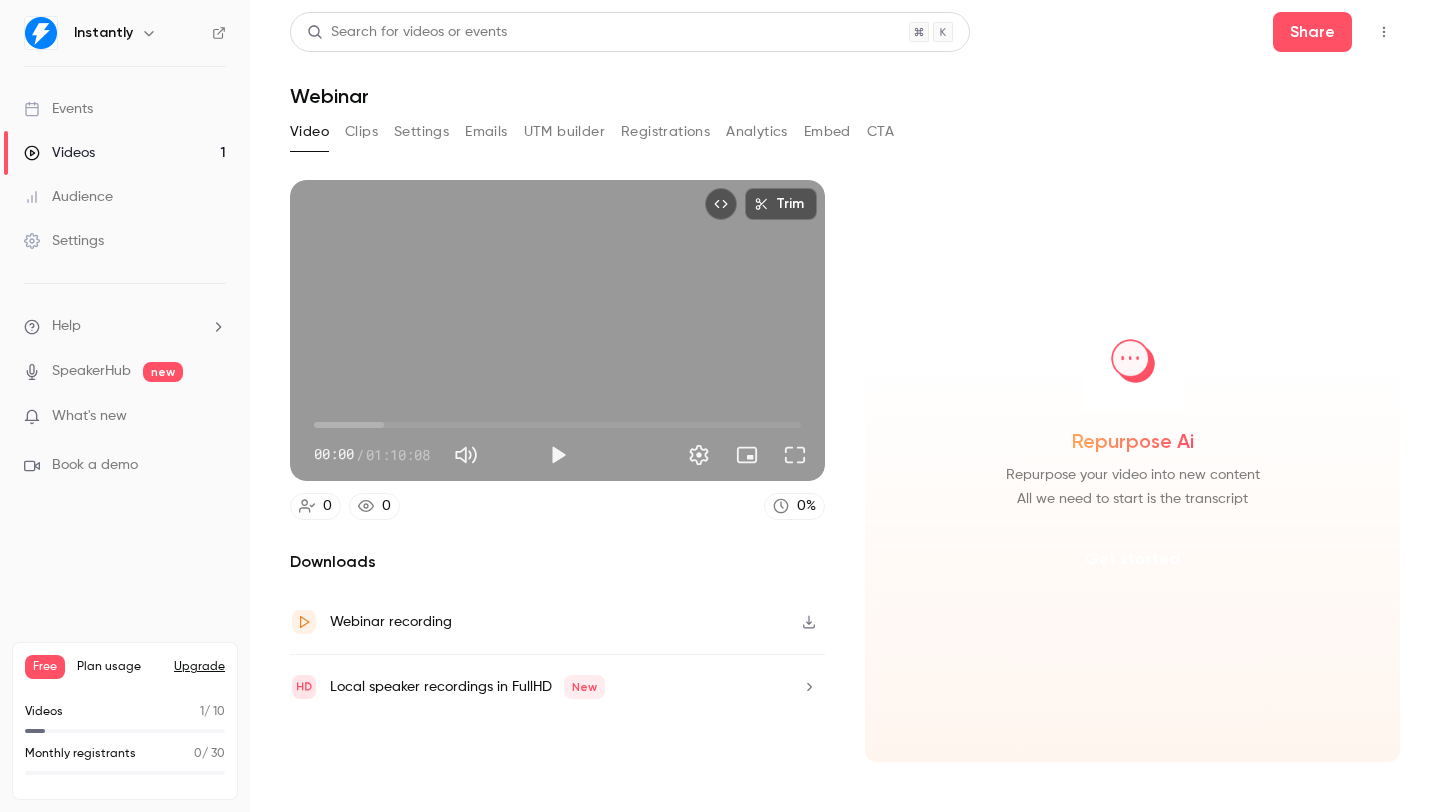 click on "Get started" at bounding box center [1132, 559] 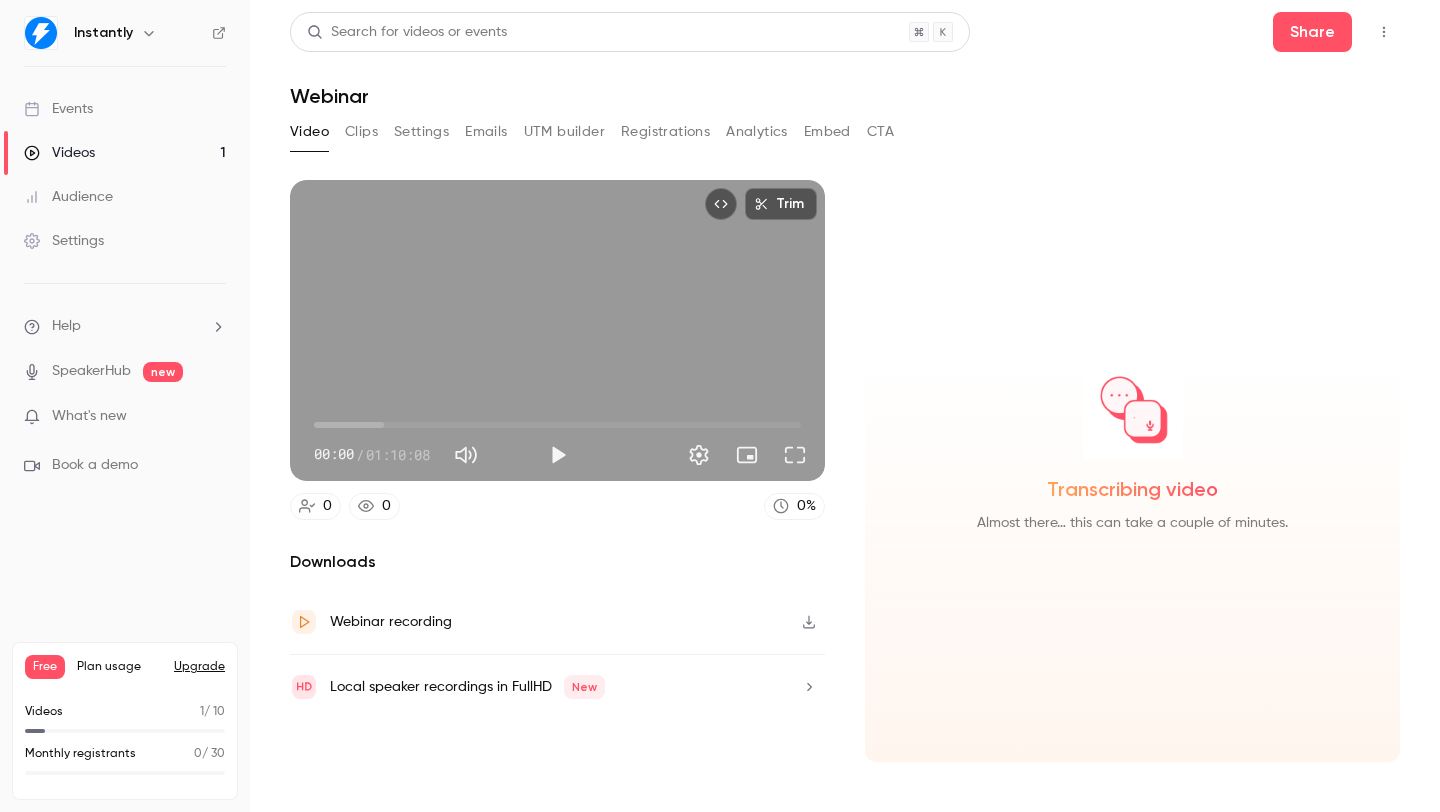click on "Clips" at bounding box center [361, 132] 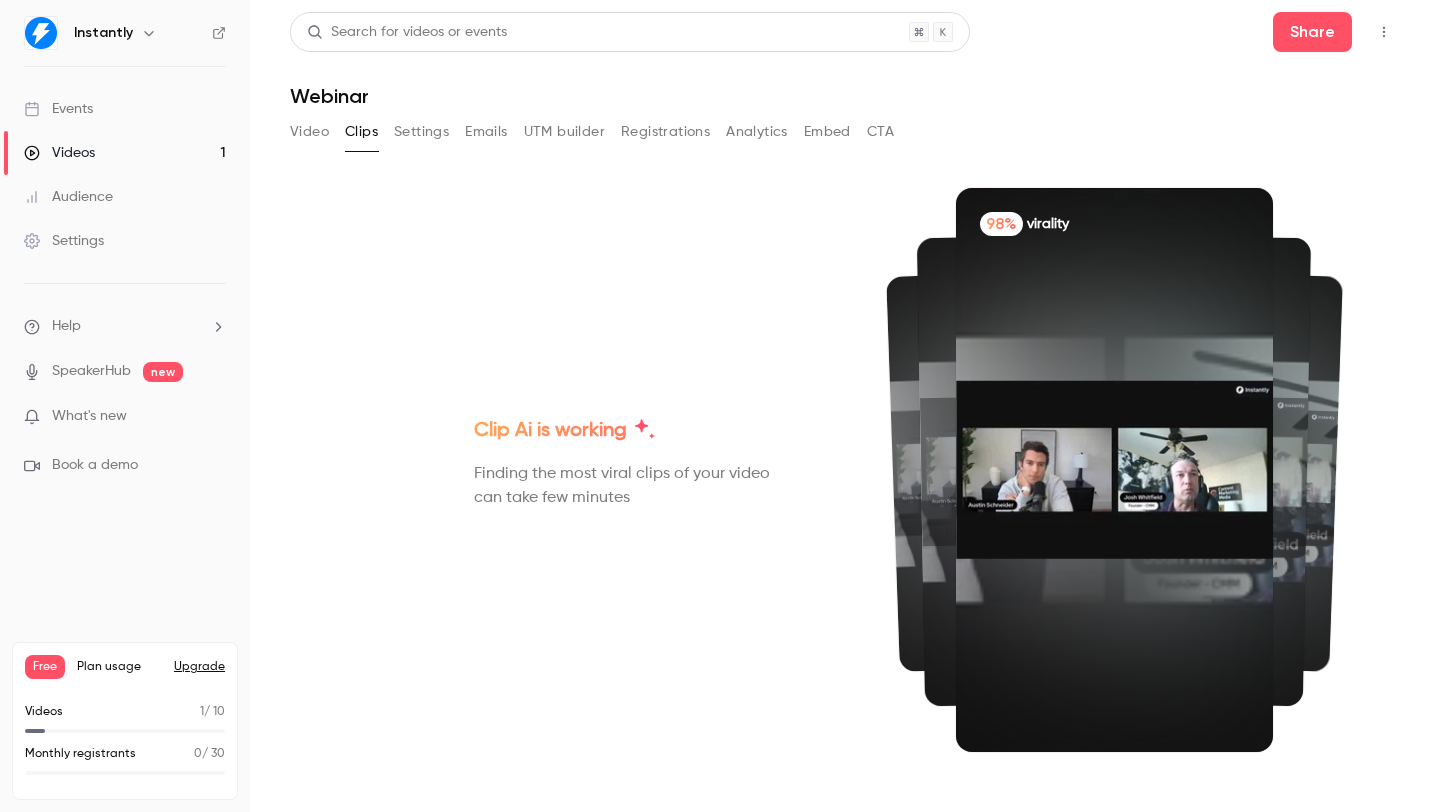 click on "Video" at bounding box center [309, 132] 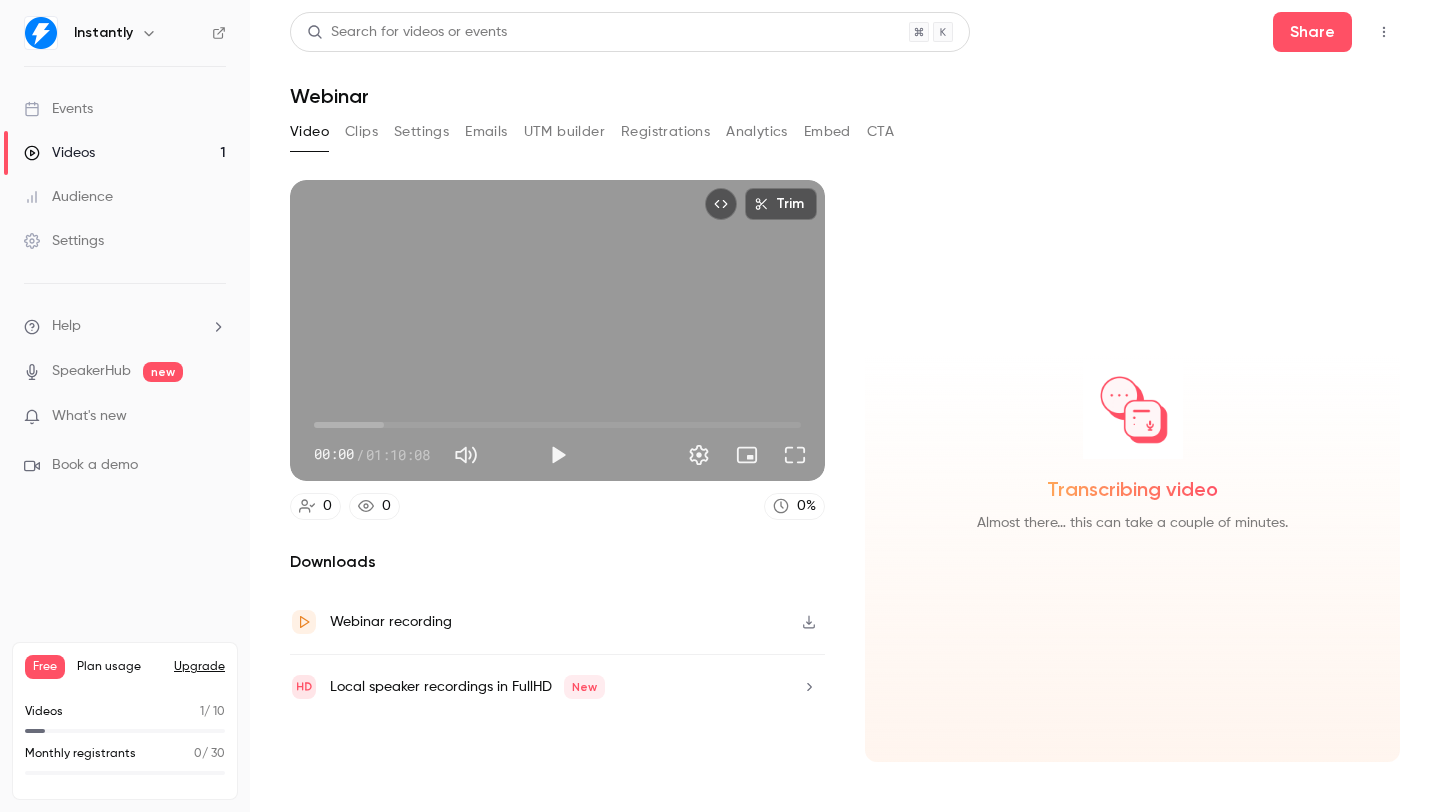 click on "Clips" at bounding box center [361, 132] 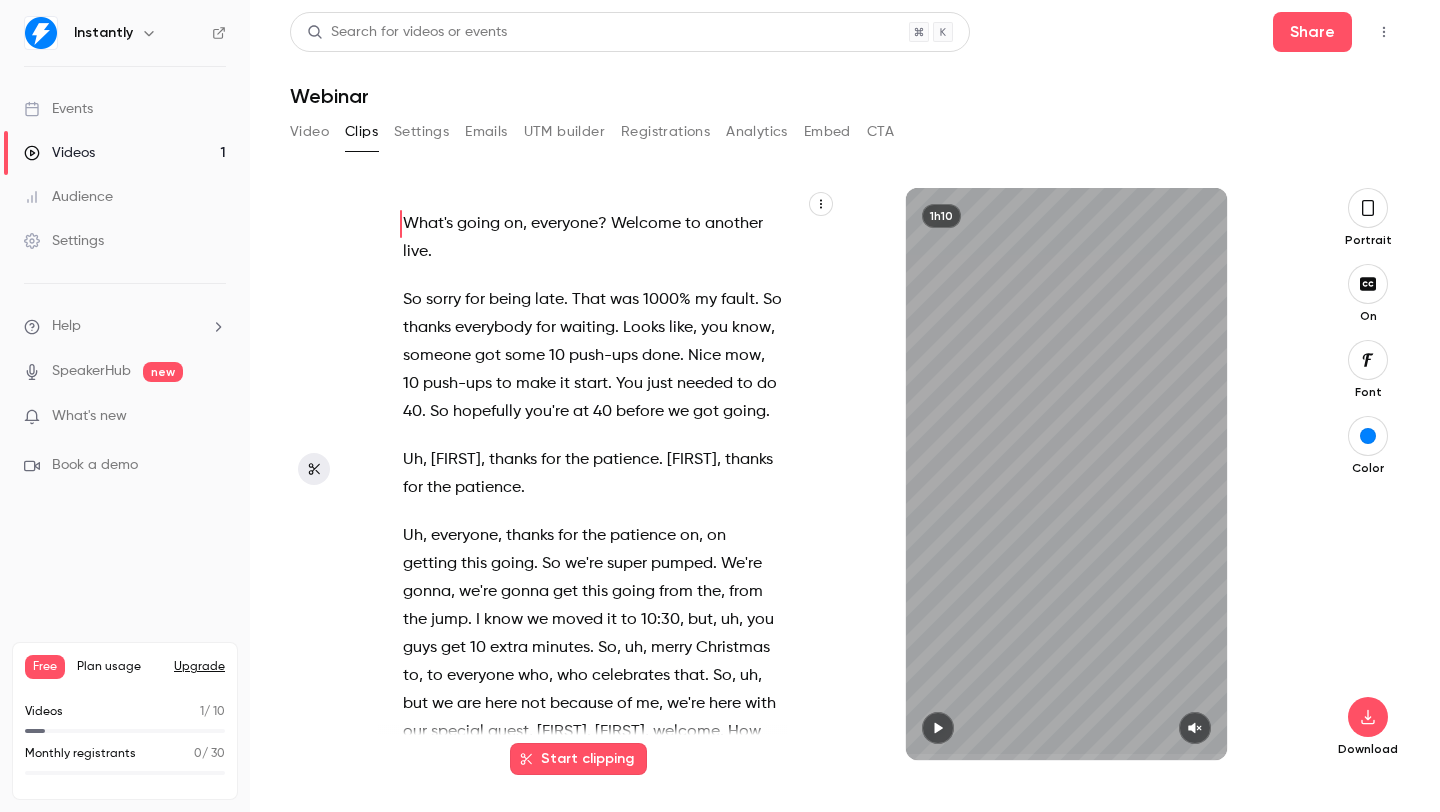 click 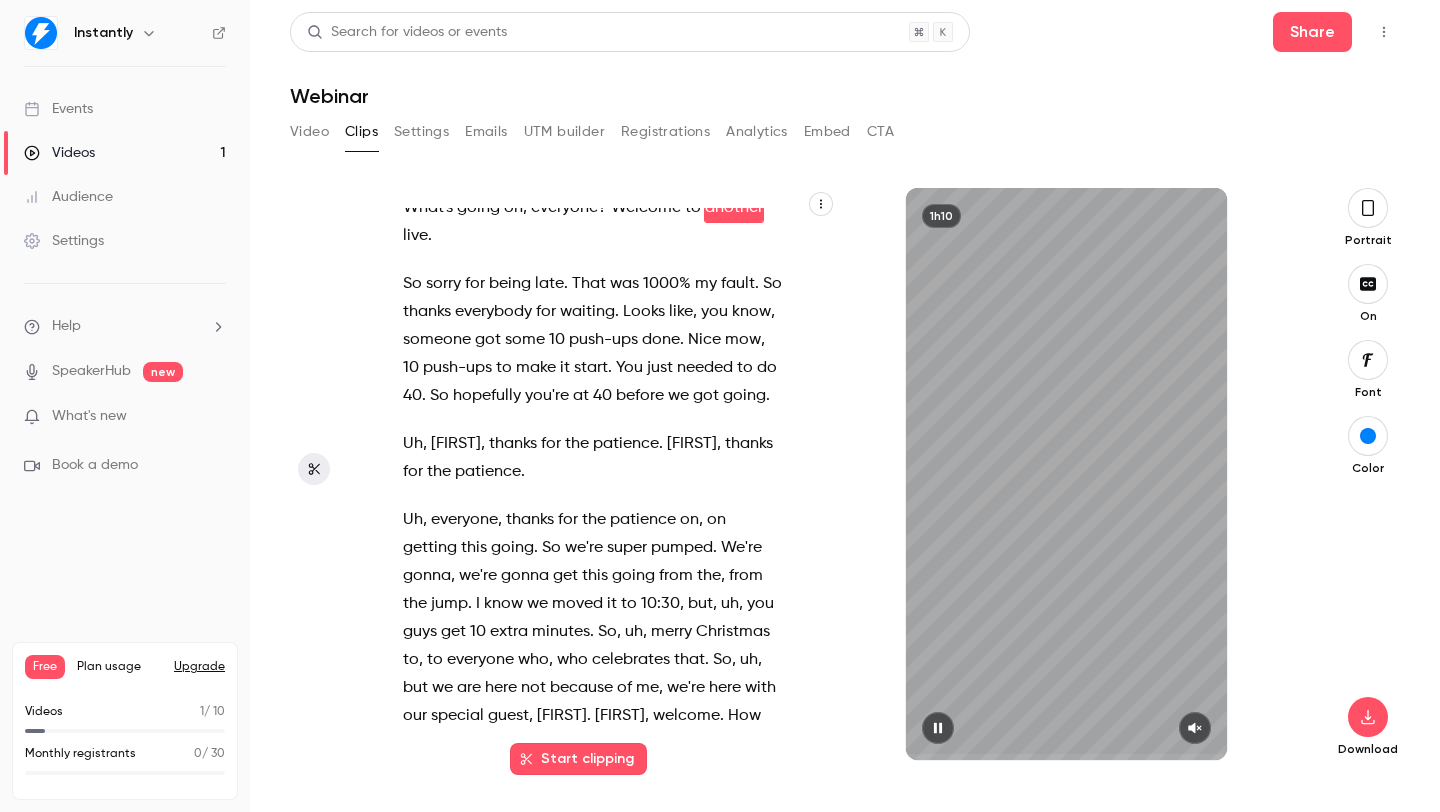 scroll, scrollTop: 0, scrollLeft: 0, axis: both 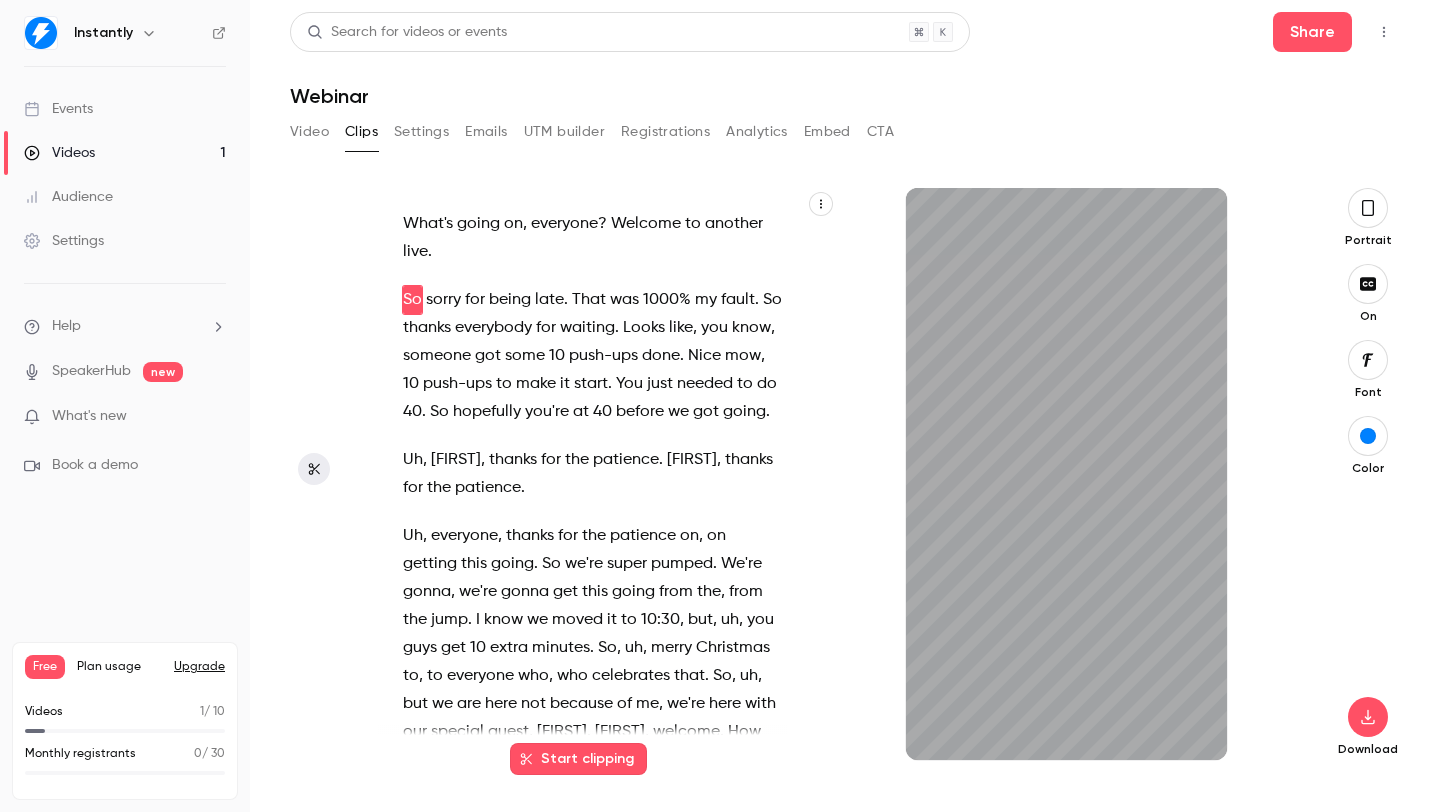 click on "Portrait" at bounding box center (1368, 218) 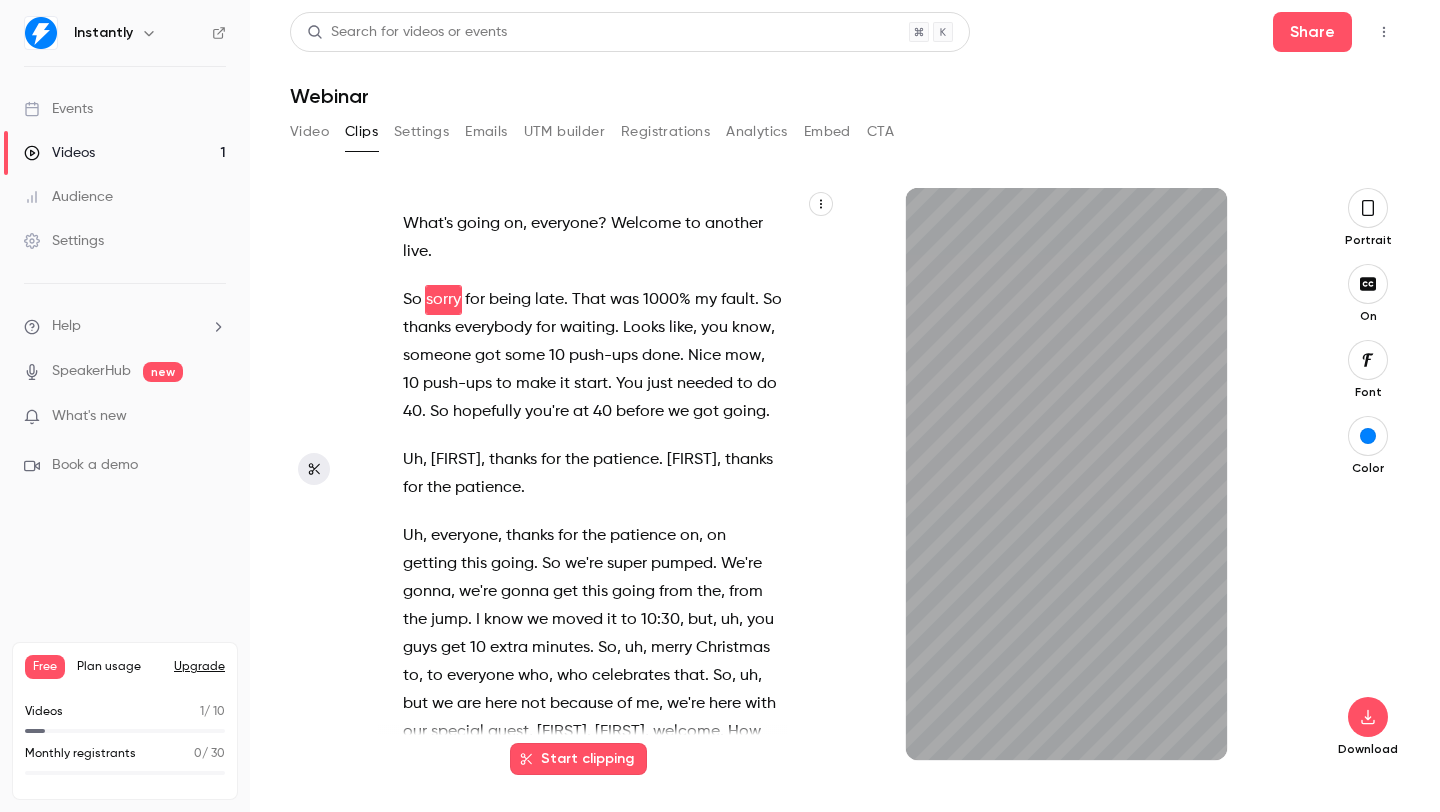 drag, startPoint x: 1371, startPoint y: 222, endPoint x: 1361, endPoint y: 340, distance: 118.42297 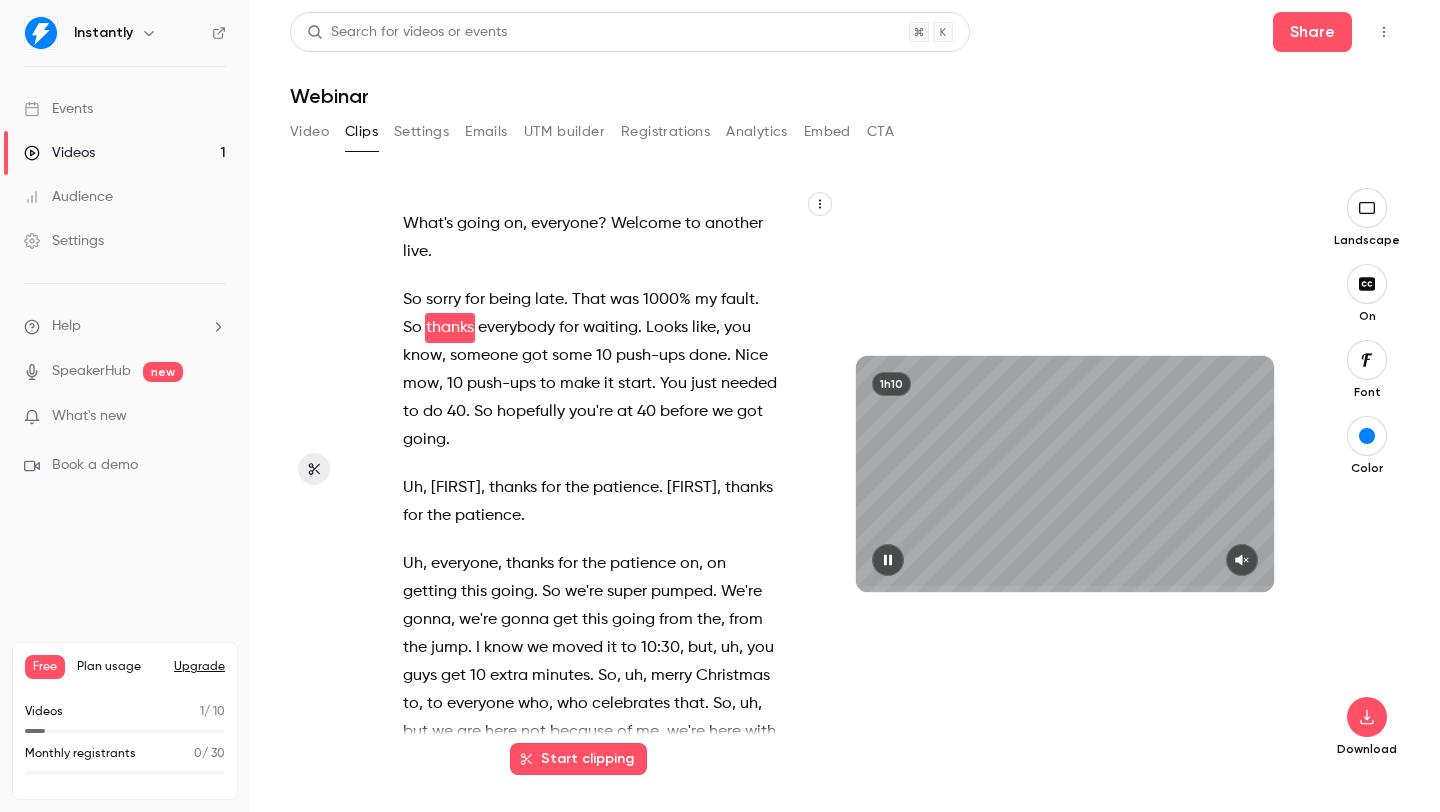 click at bounding box center (1242, 560) 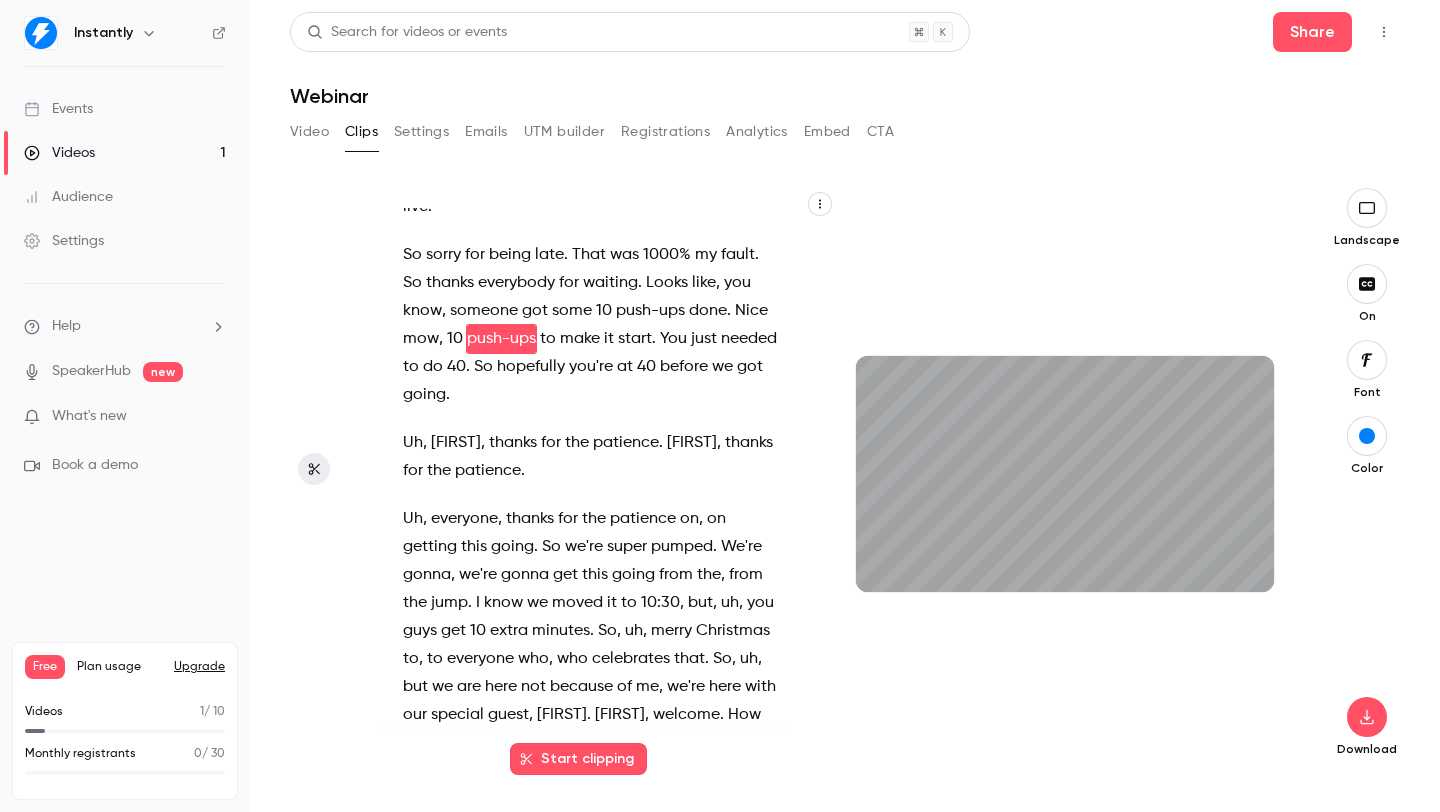 scroll, scrollTop: 0, scrollLeft: 0, axis: both 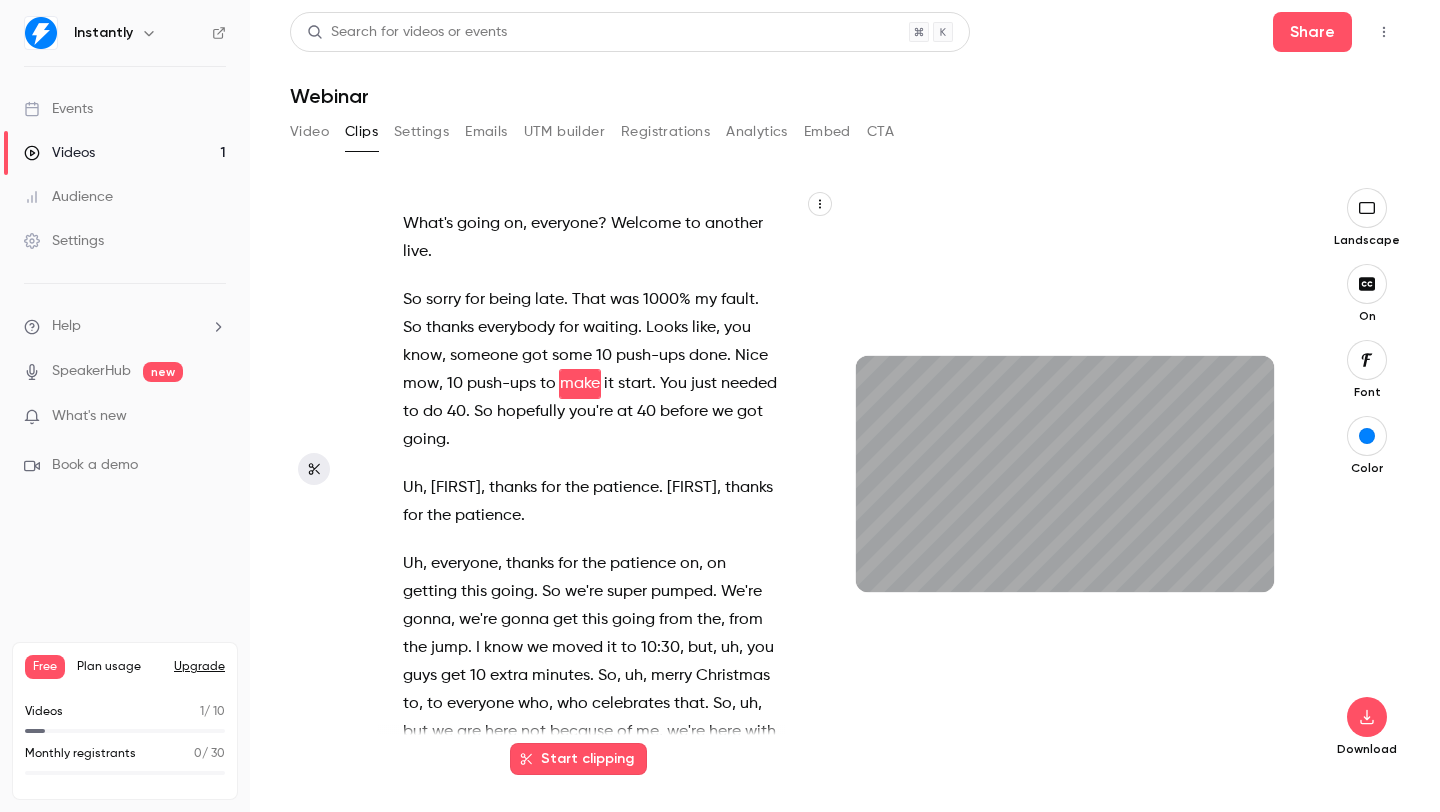 click on "Start clipping" at bounding box center [578, 759] 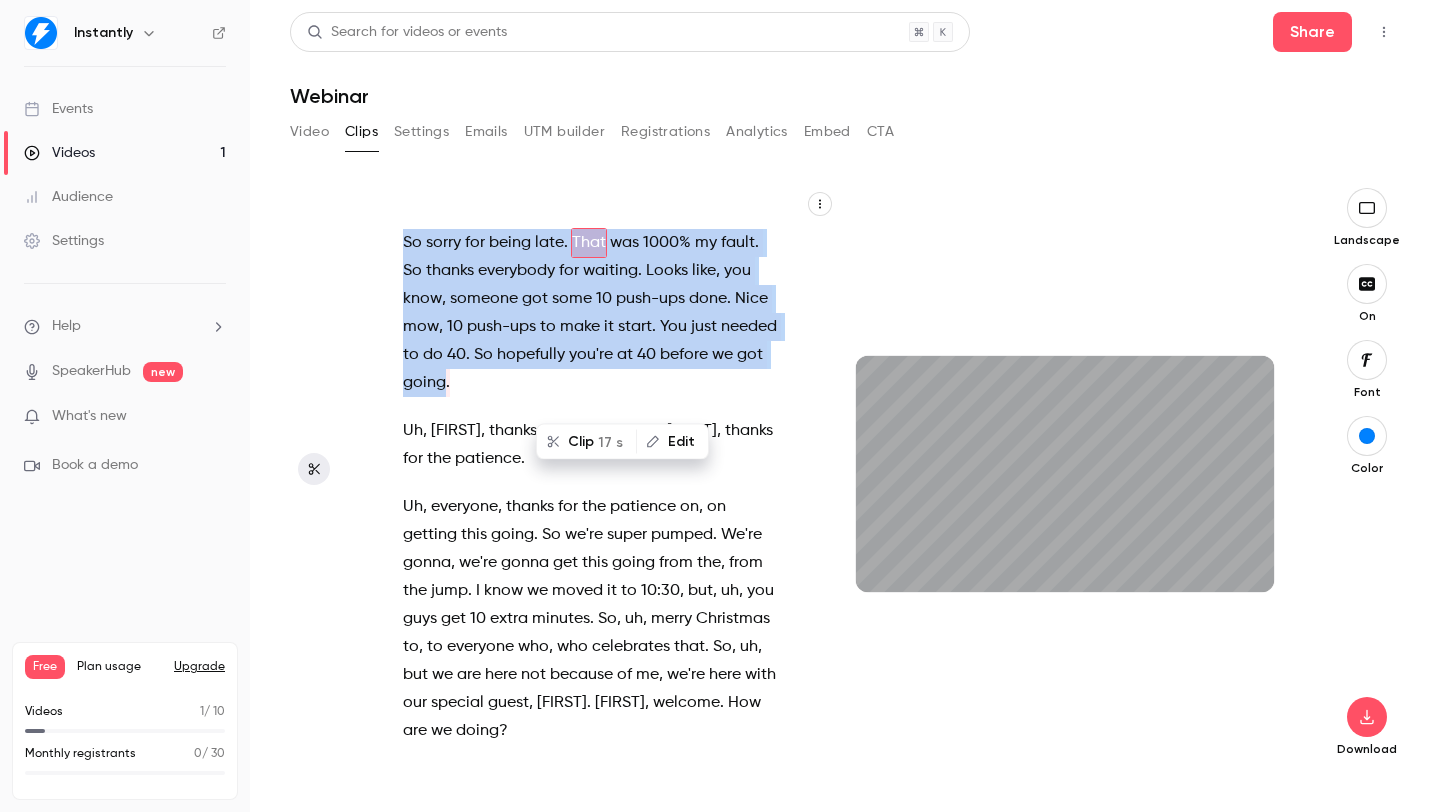 scroll, scrollTop: 0, scrollLeft: 0, axis: both 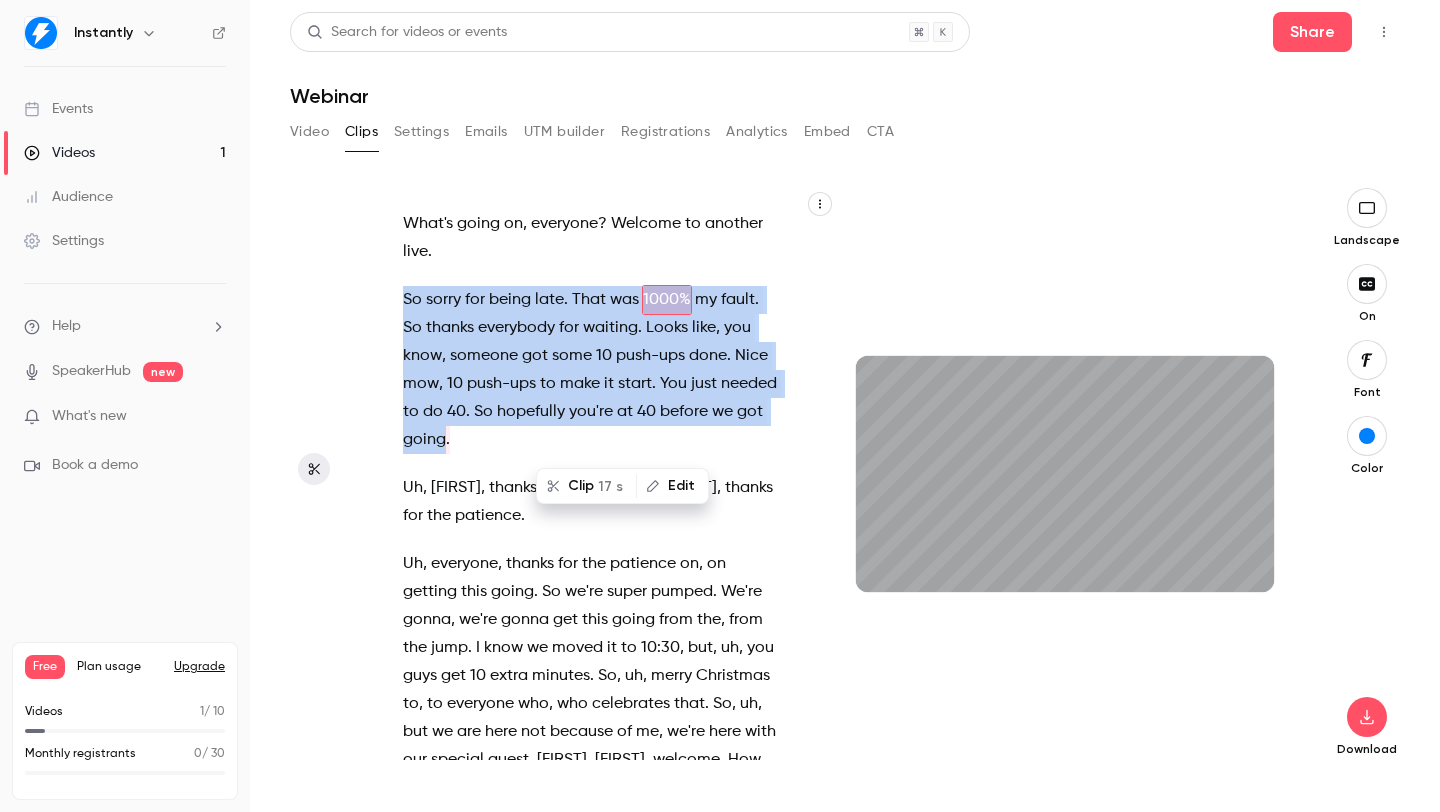 type on "***" 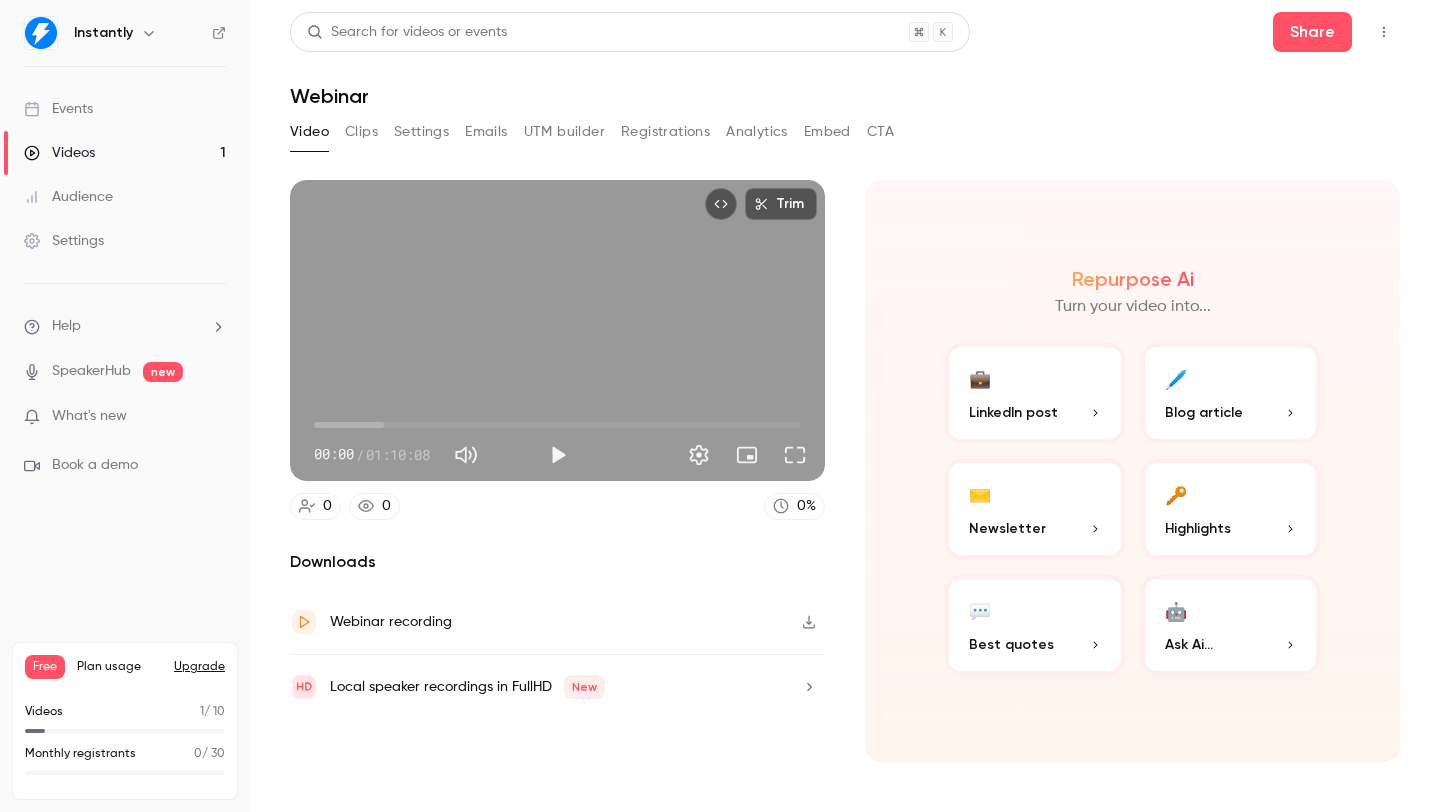 click on "Clips" at bounding box center [361, 132] 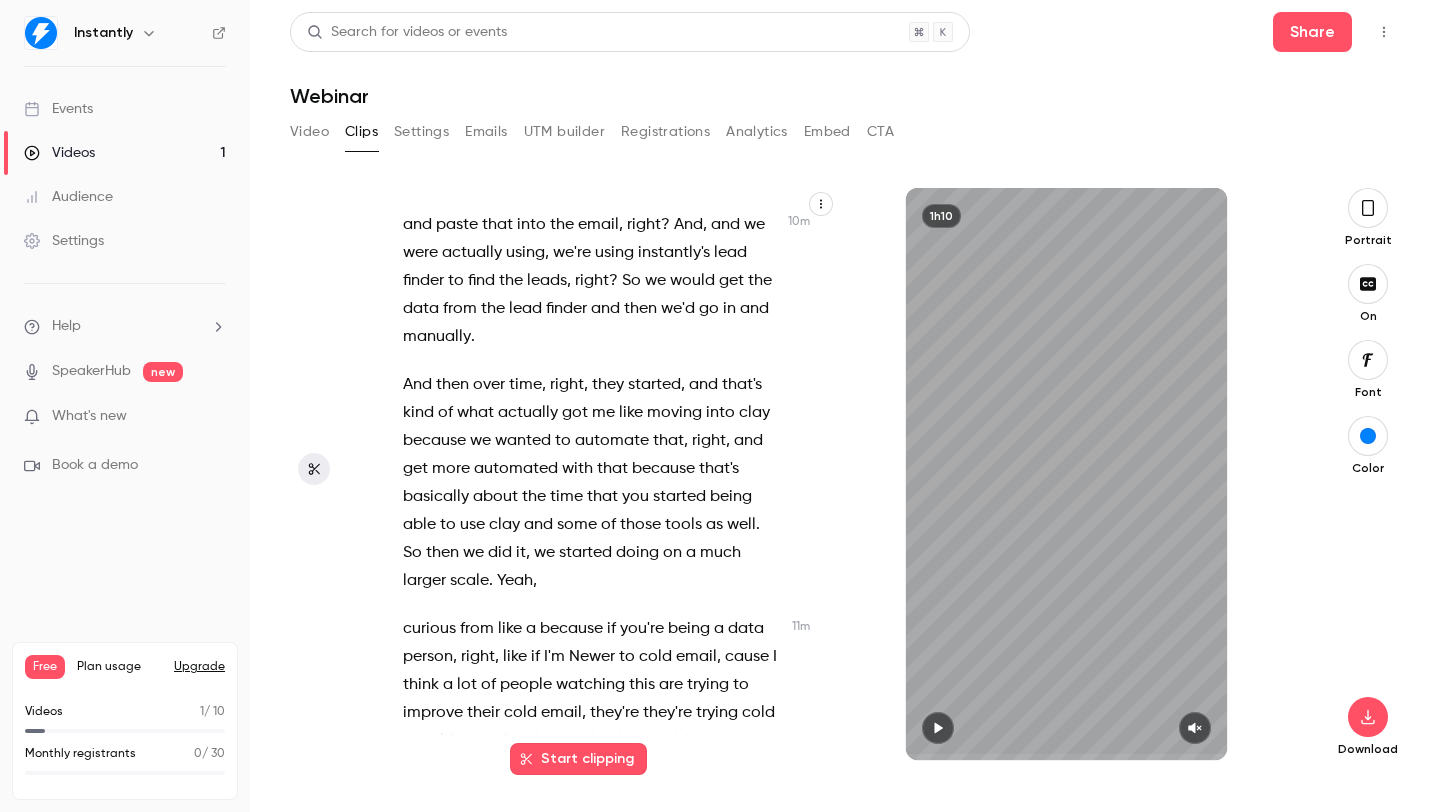 scroll, scrollTop: 7176, scrollLeft: 0, axis: vertical 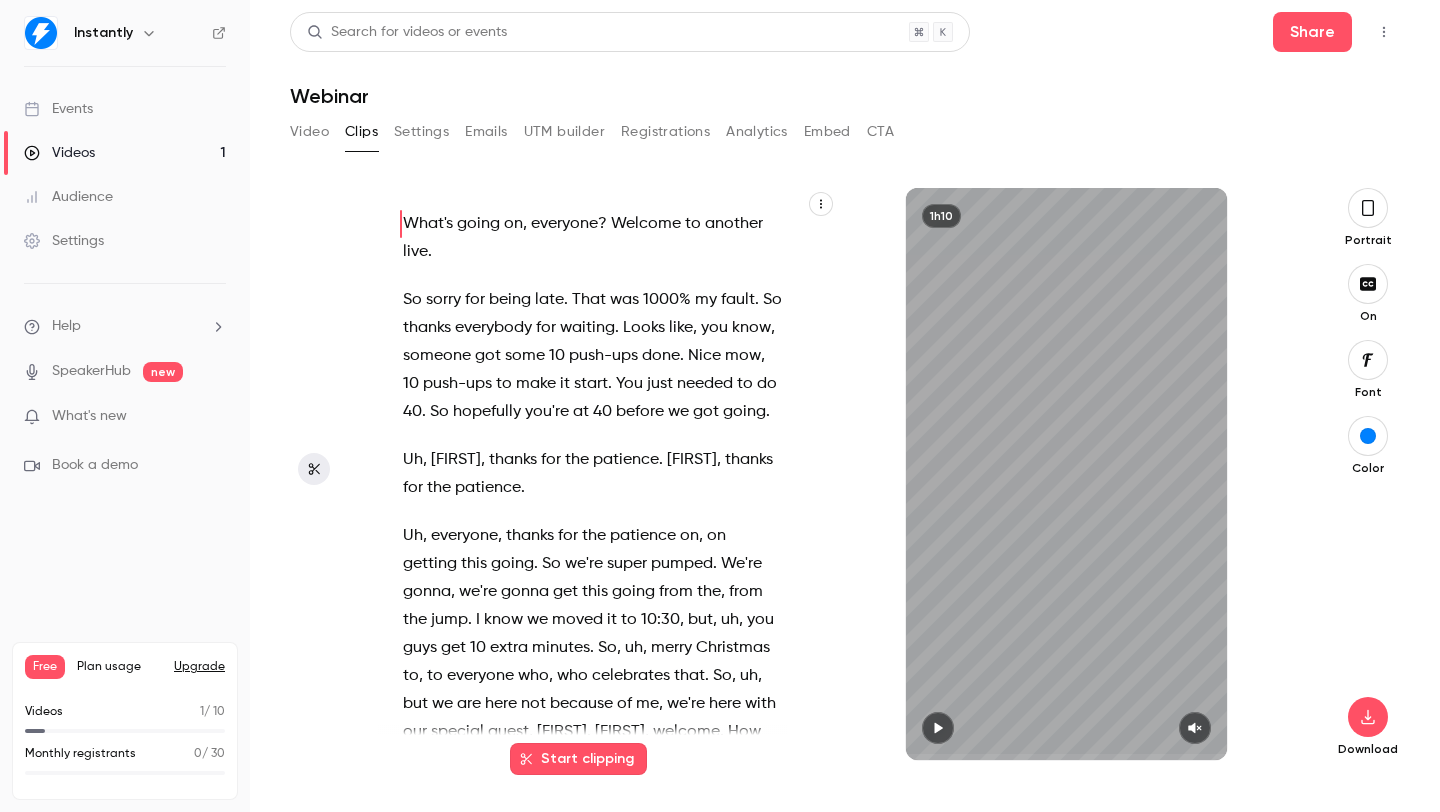 click on "Settings" at bounding box center [421, 132] 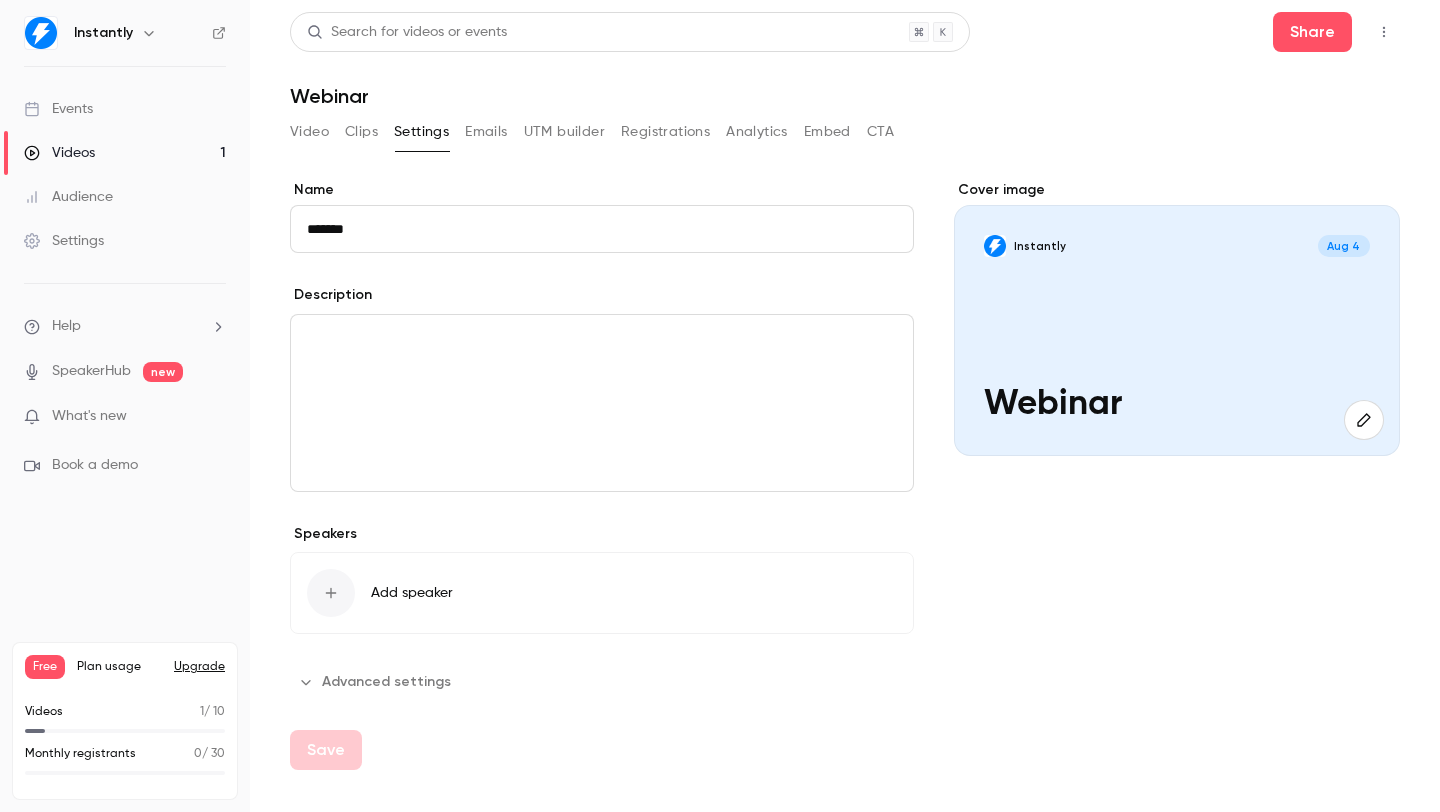 click on "Clips" at bounding box center (361, 132) 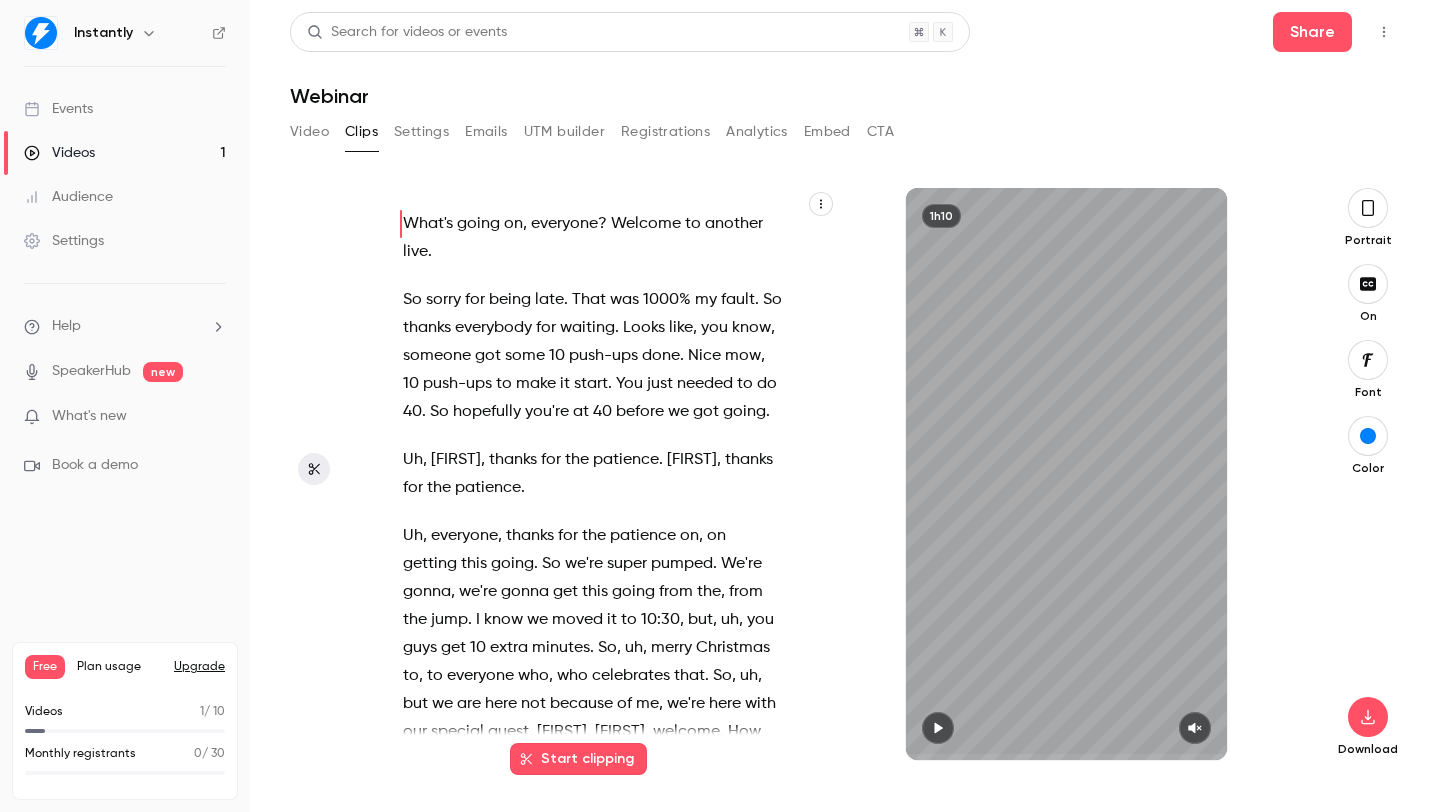 click on "Settings" at bounding box center [421, 132] 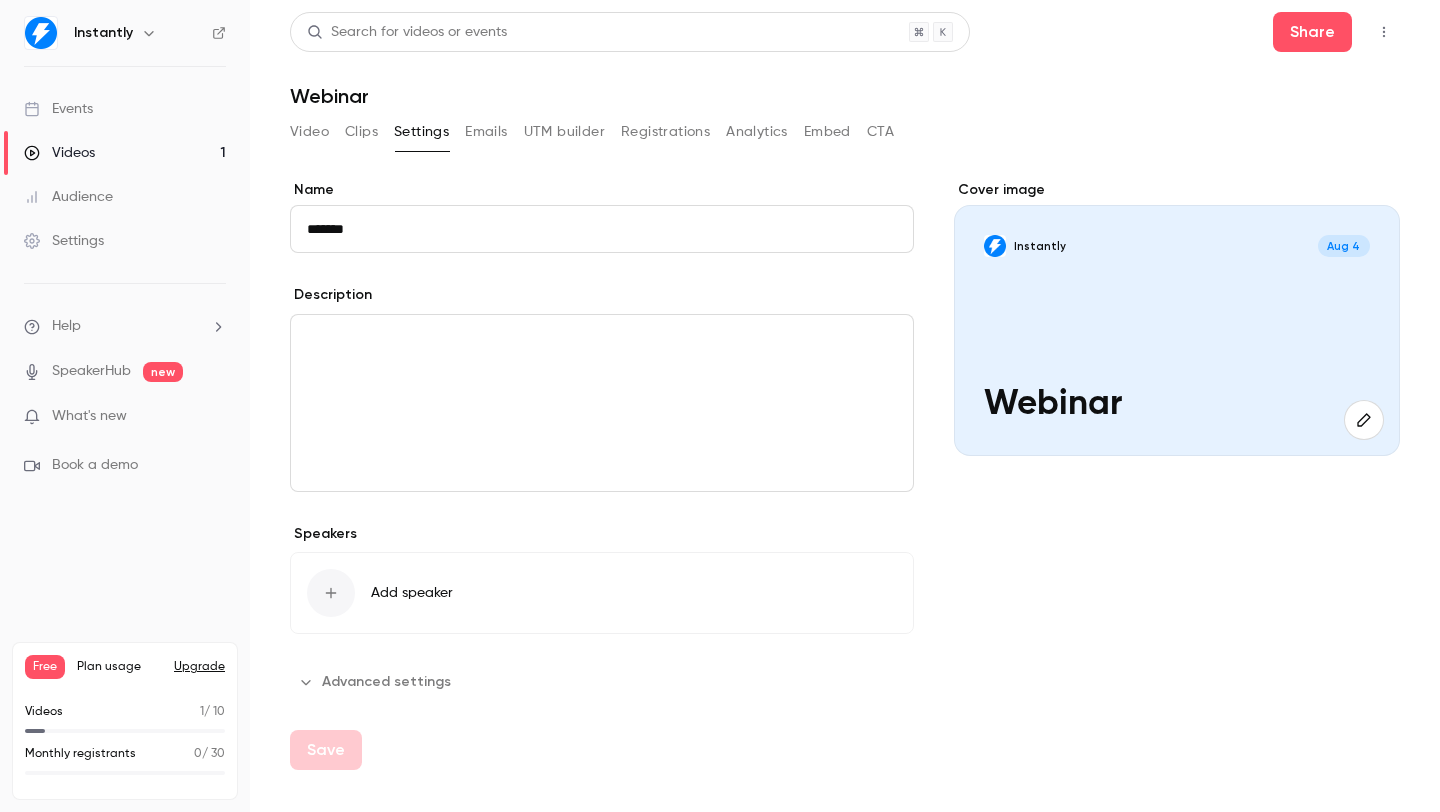click on "Clips" at bounding box center (361, 132) 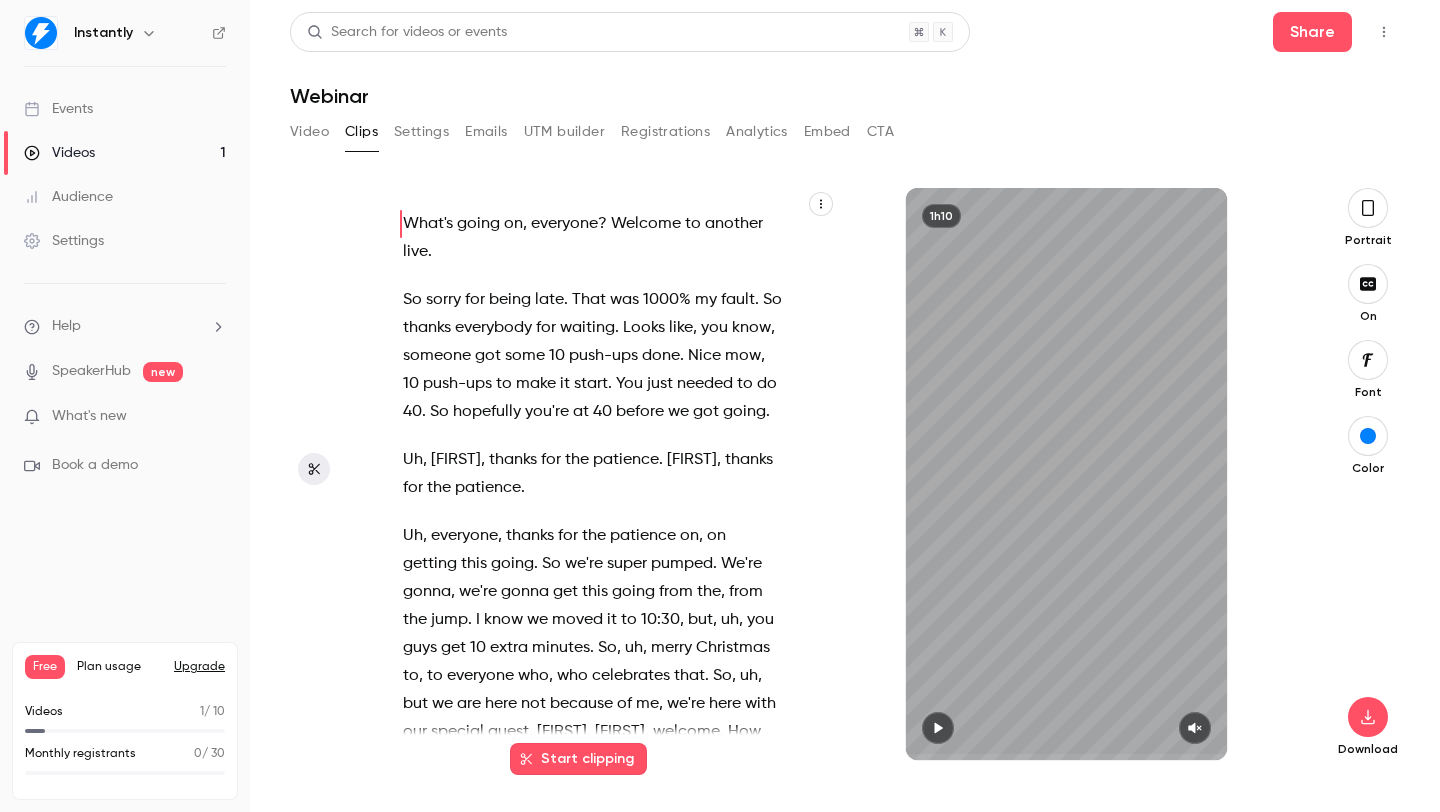 click on "Video" at bounding box center (309, 132) 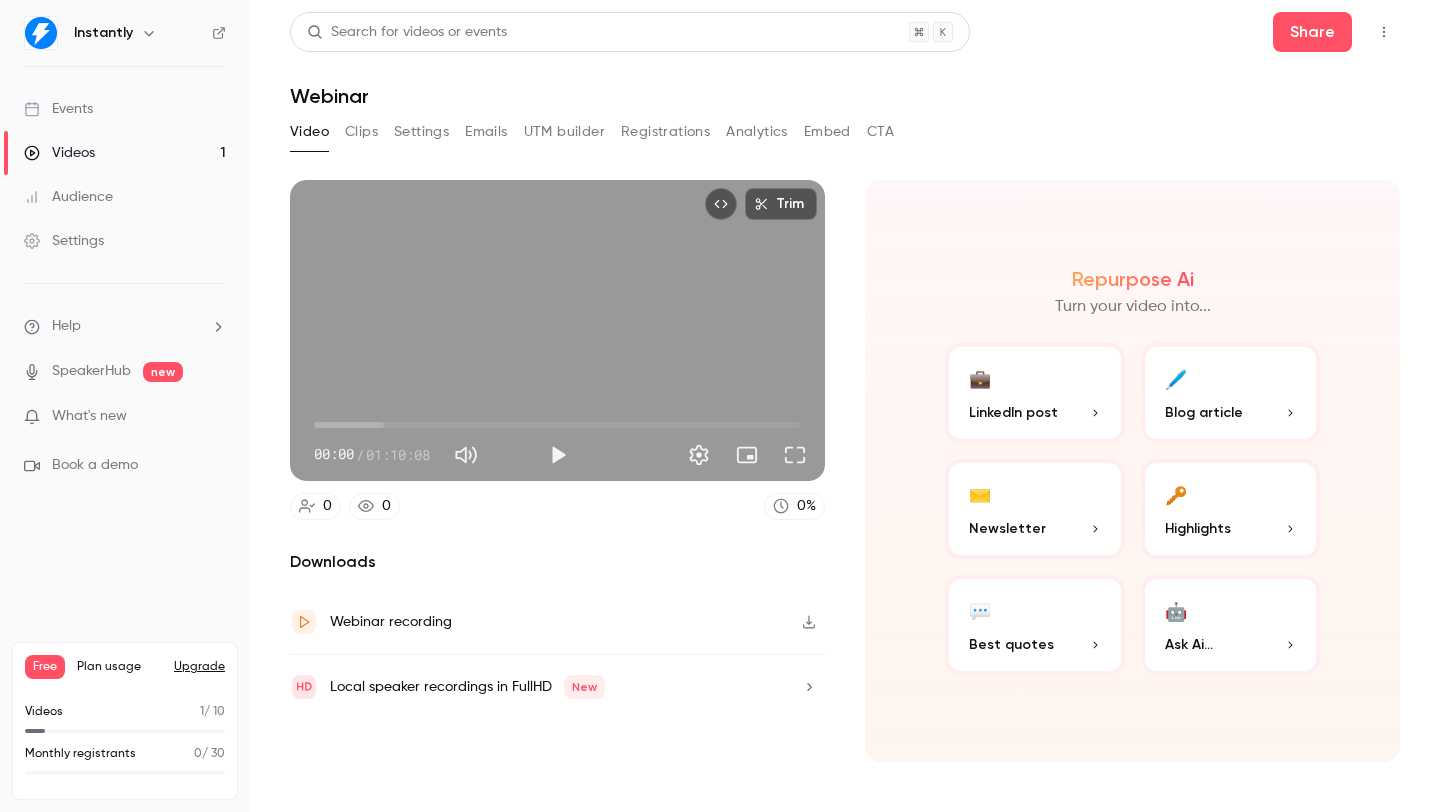 click on "Video Clips Settings Emails UTM builder Registrations Analytics Embed CTA" at bounding box center (592, 132) 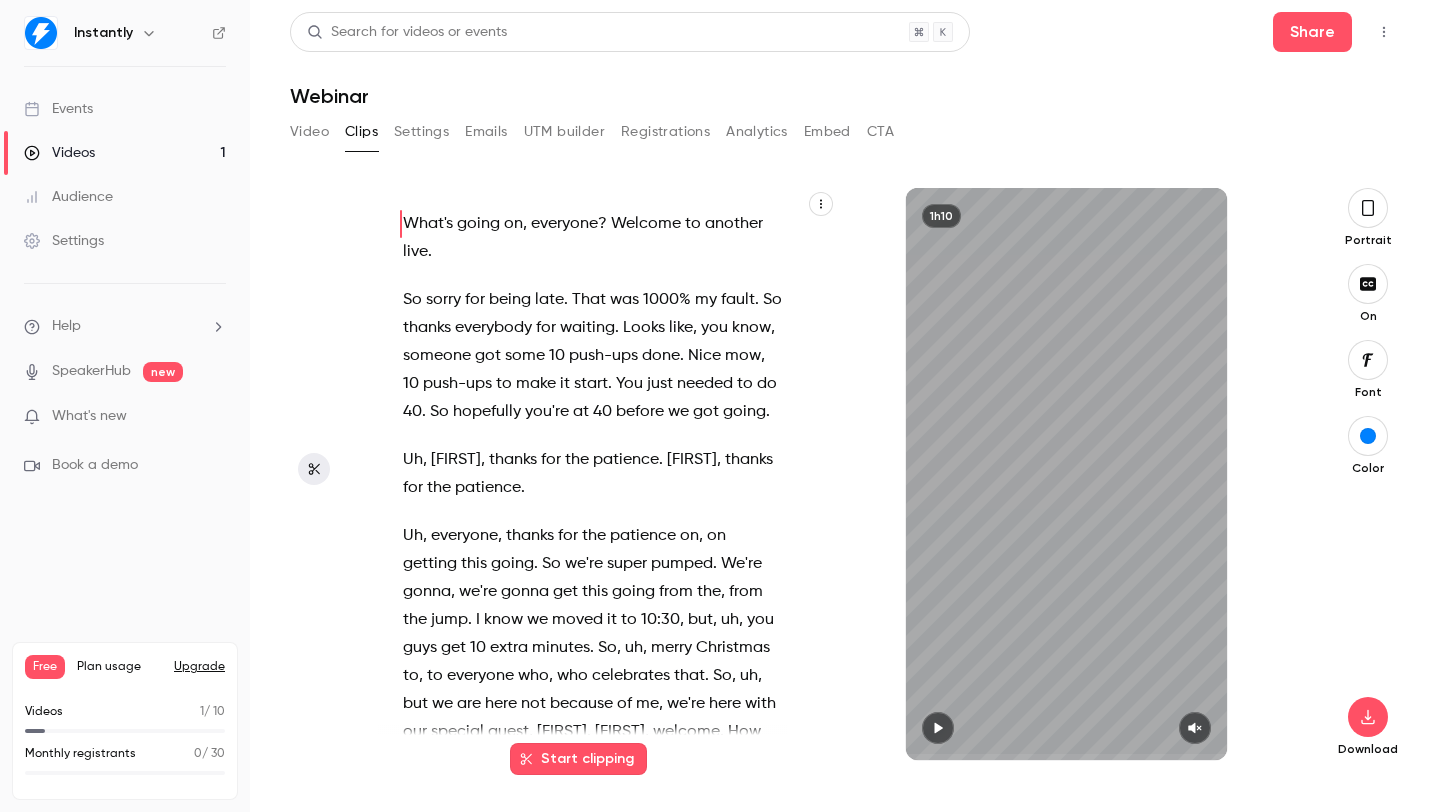 click 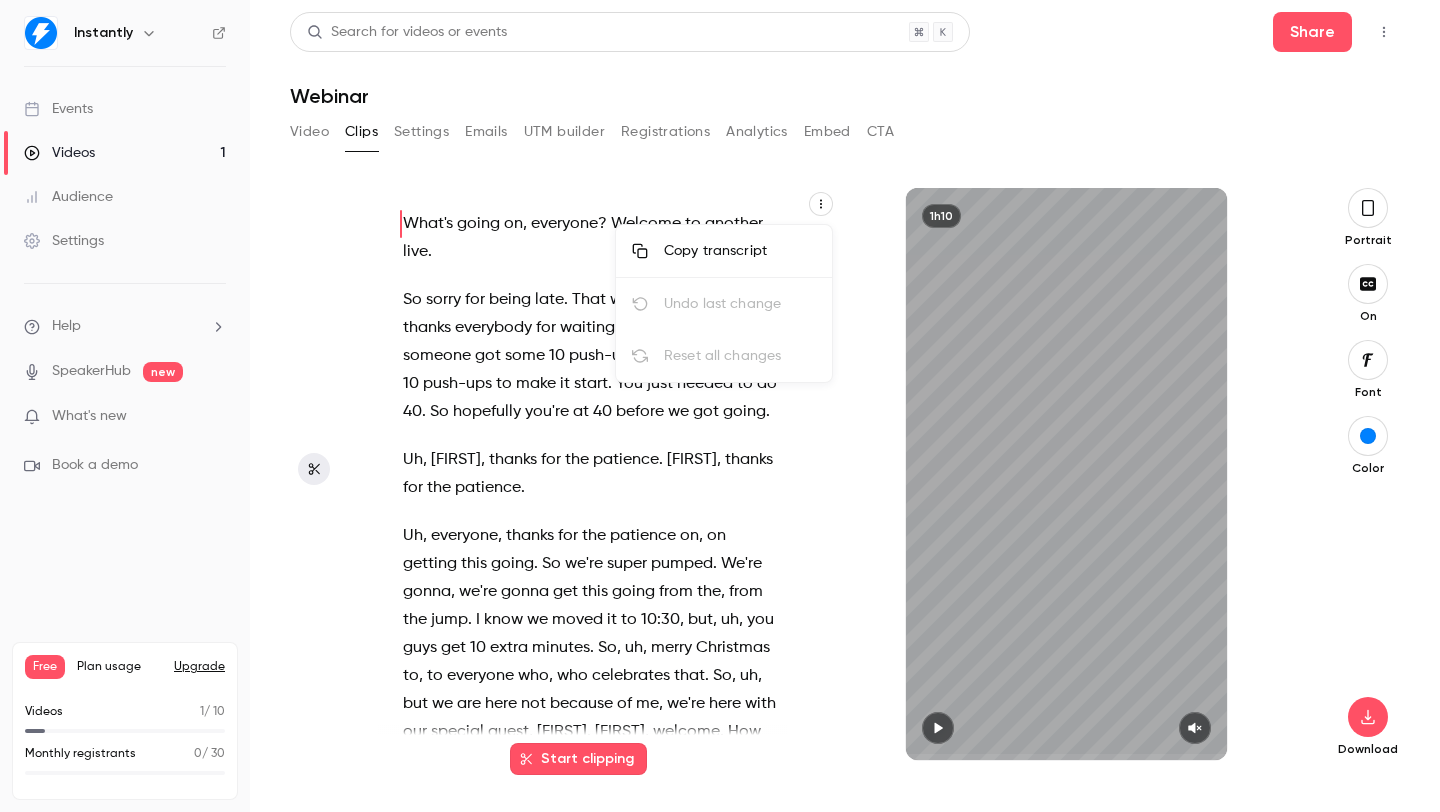 click at bounding box center [720, 406] 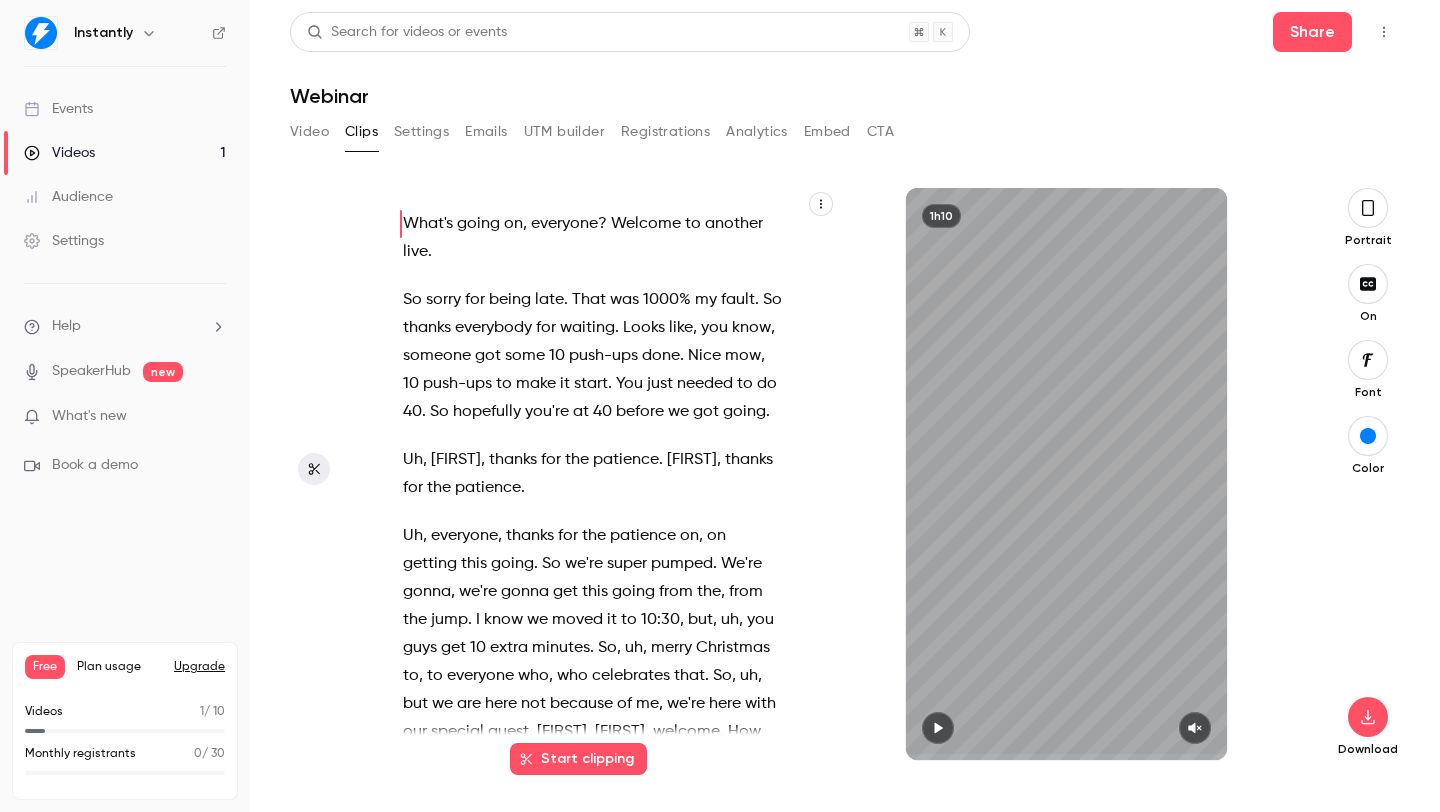 click on "Start clipping" at bounding box center [578, 759] 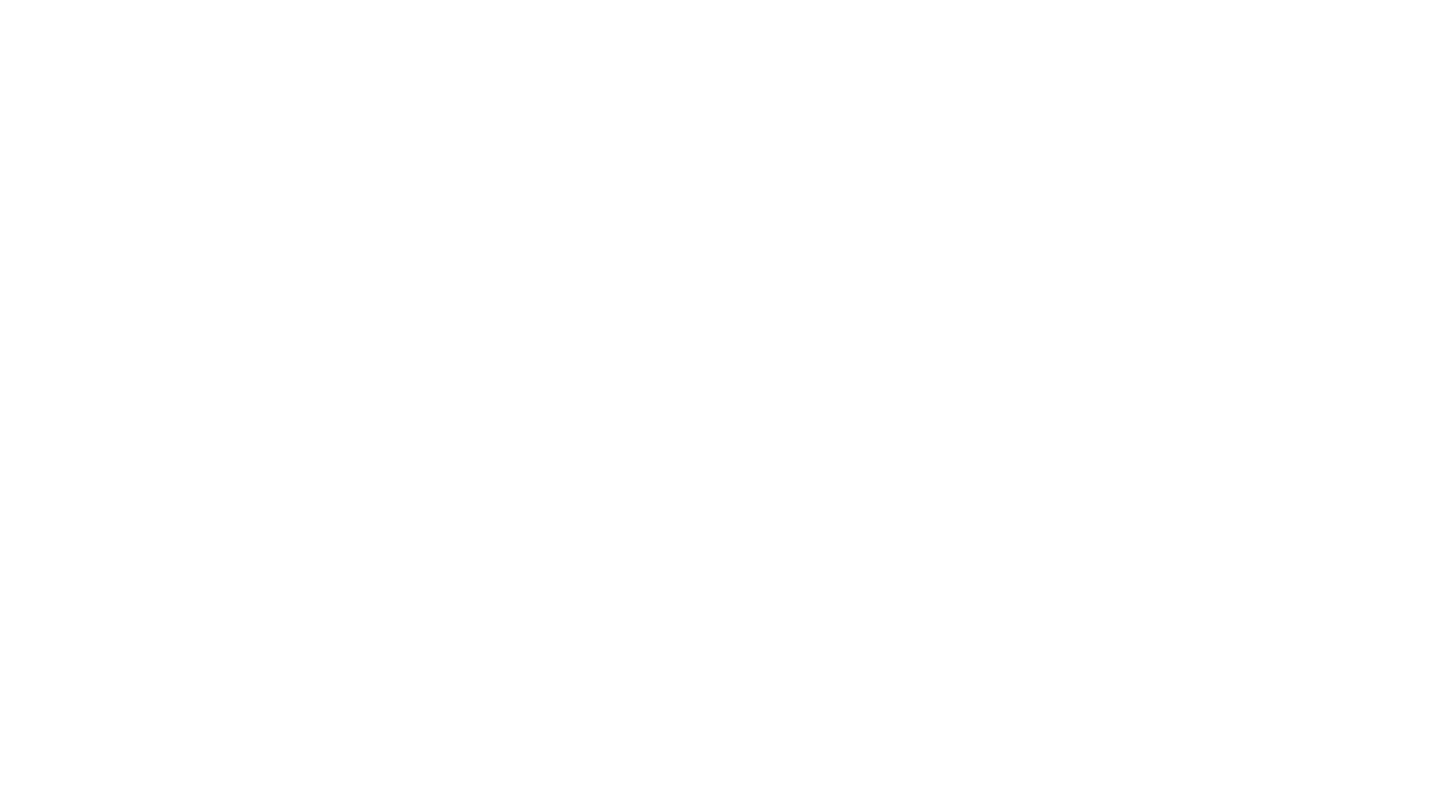 scroll, scrollTop: 0, scrollLeft: 0, axis: both 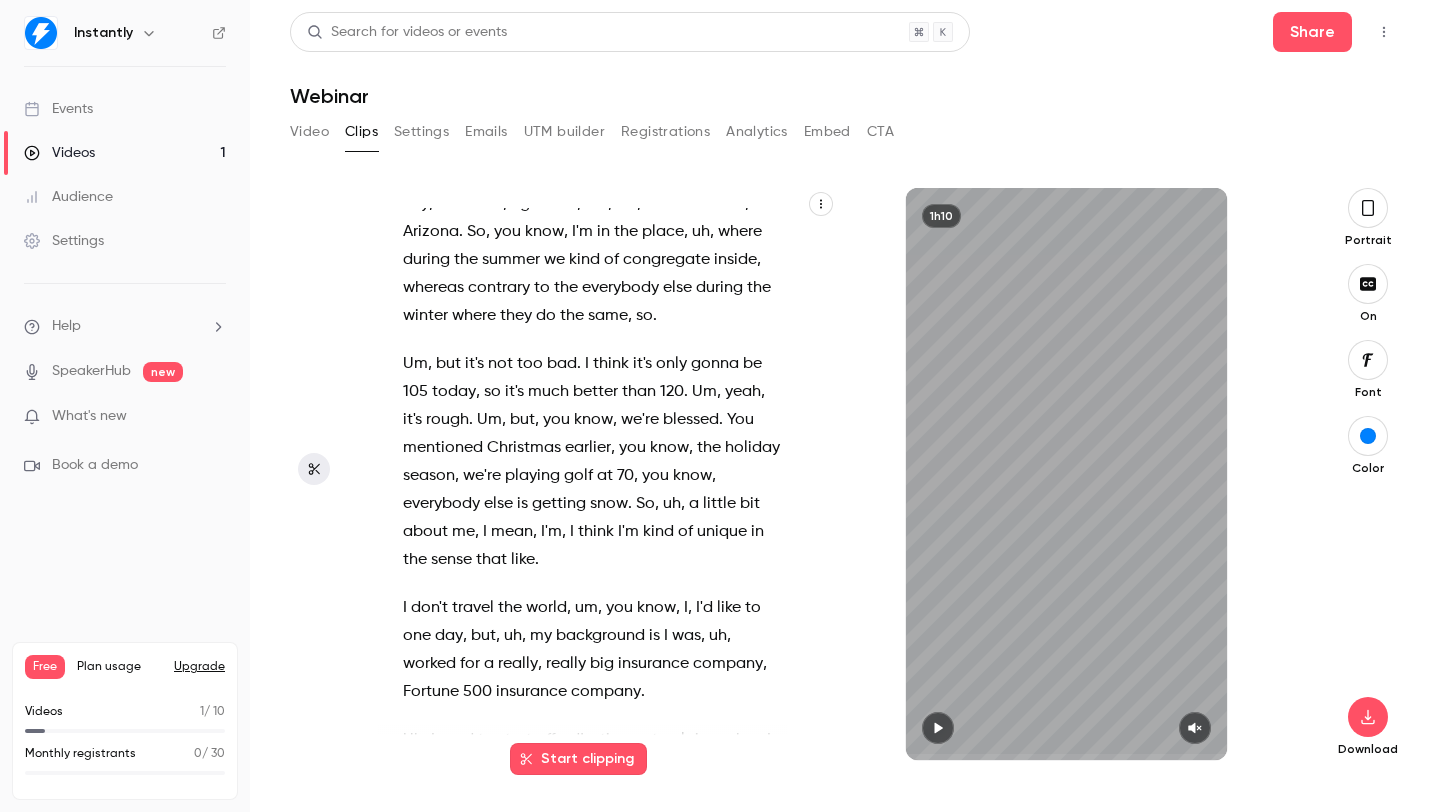 click on "Video" at bounding box center (309, 132) 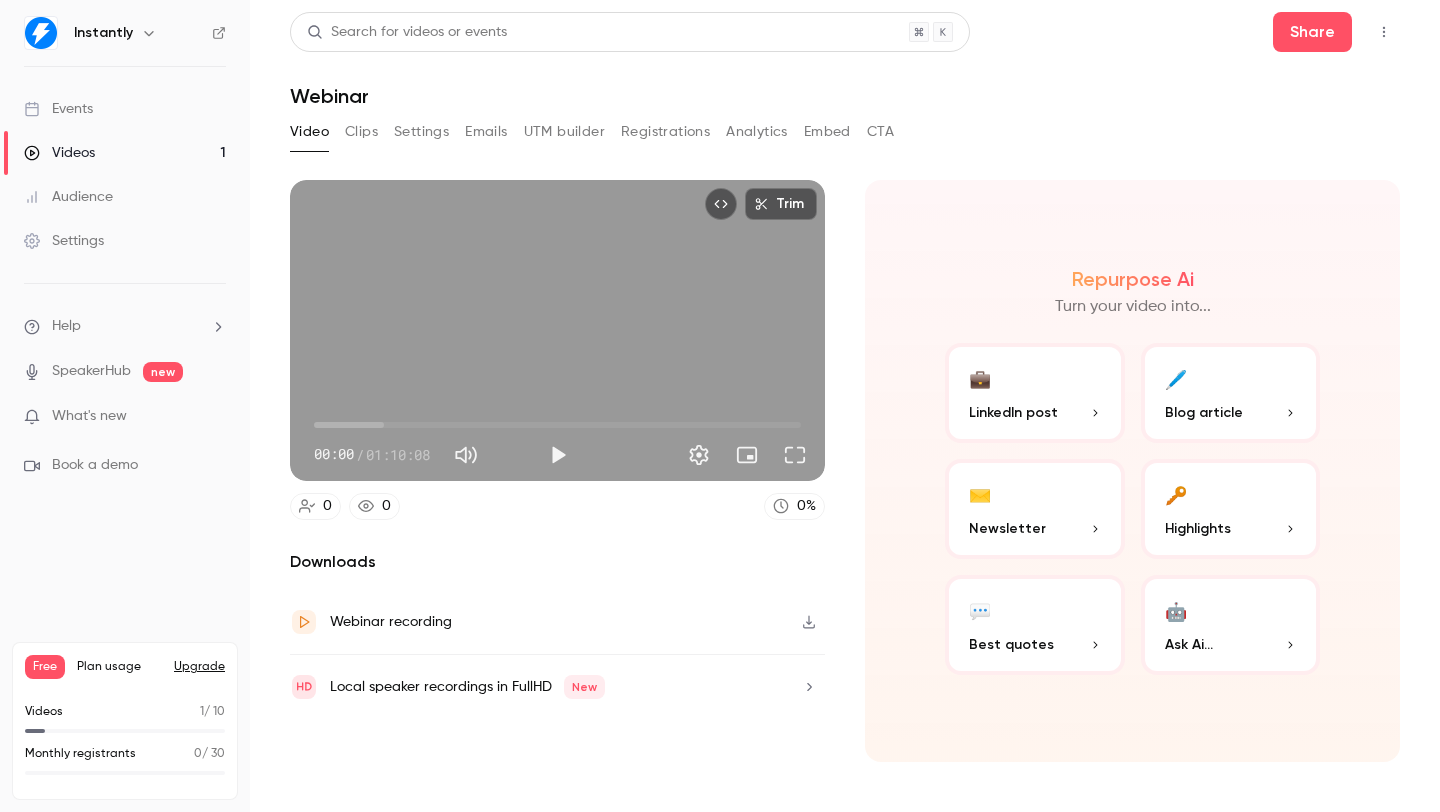 click on "🤖 Ask Ai..." at bounding box center [1231, 625] 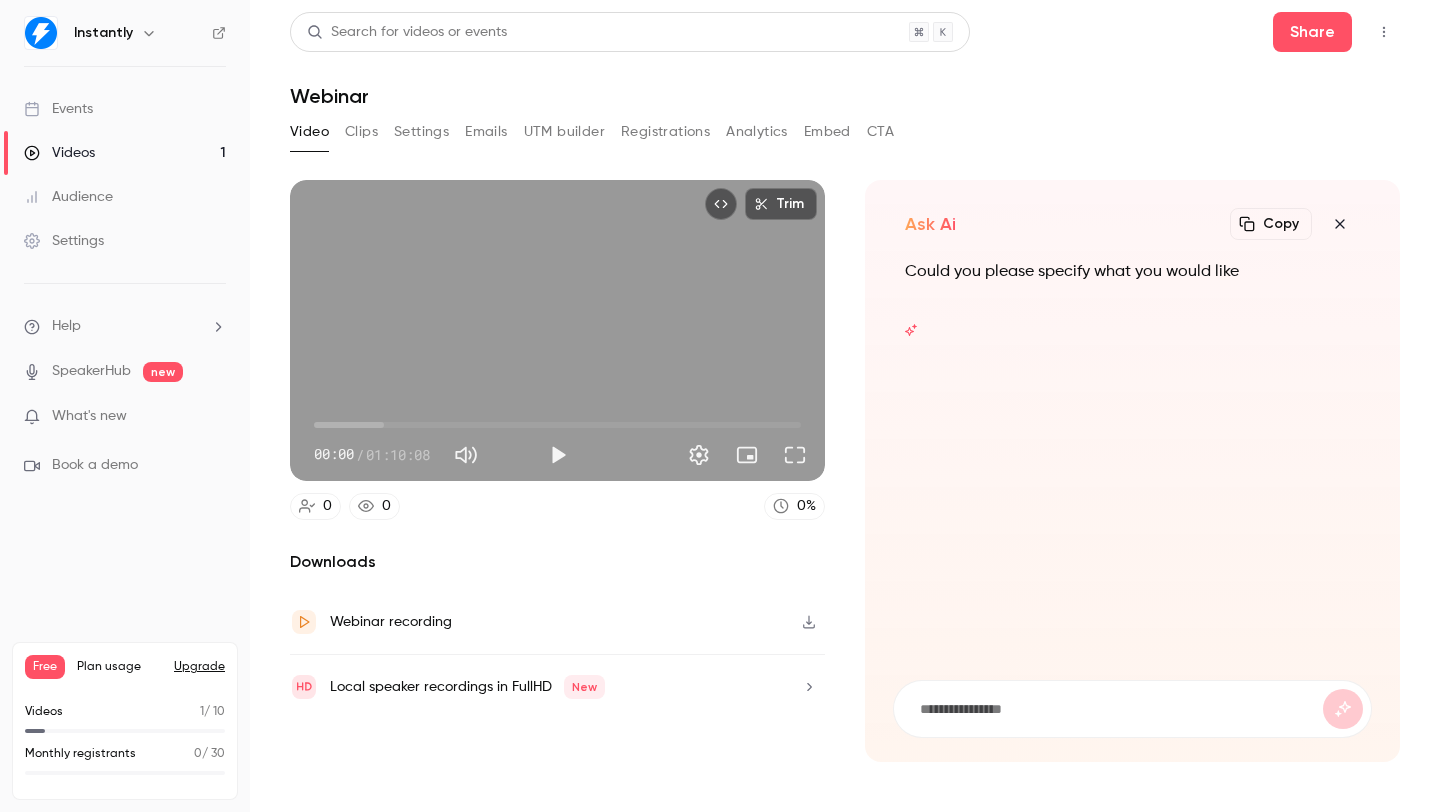 click on "Webinar recording" at bounding box center [557, 622] 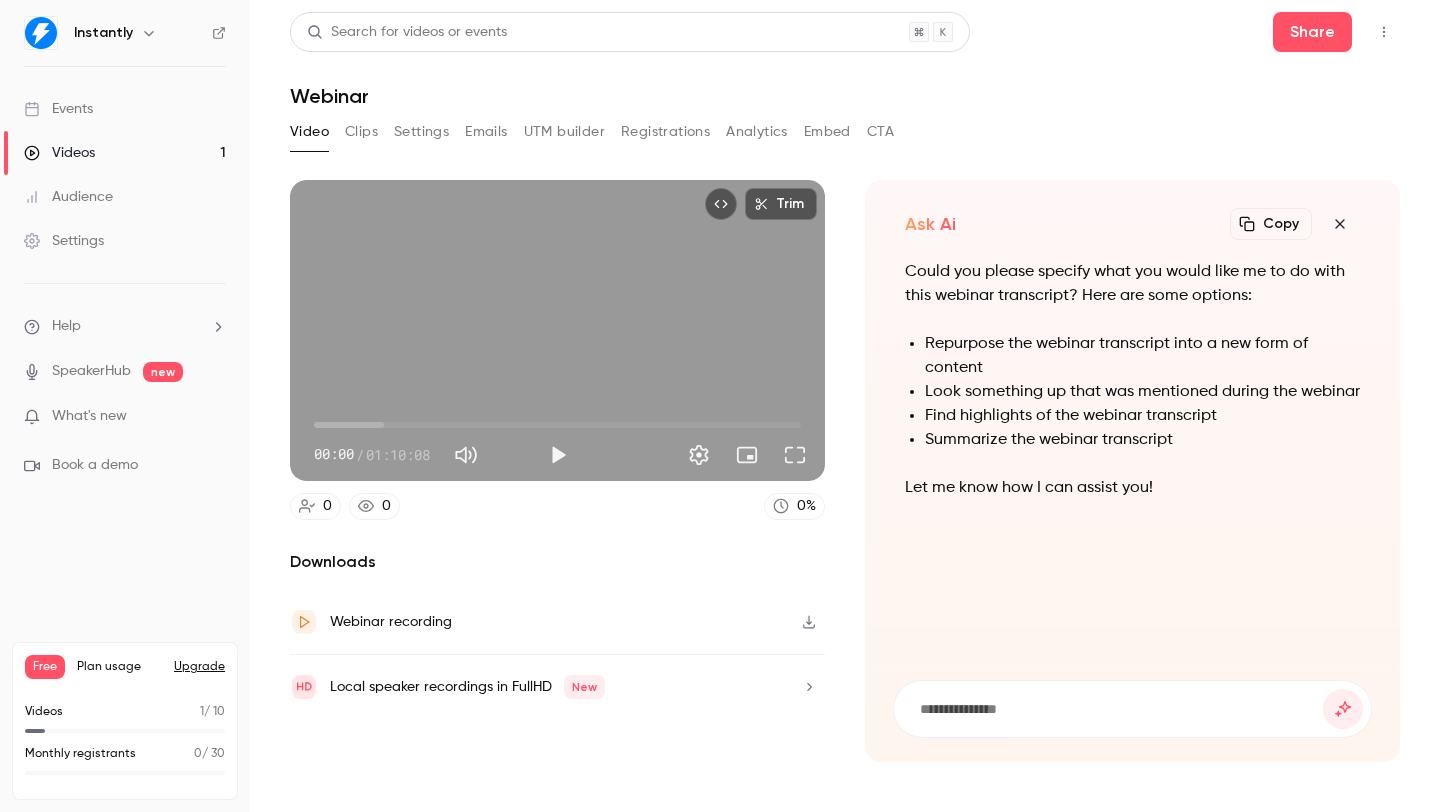 click on "Find highlights of the webinar transcript" at bounding box center [1142, 416] 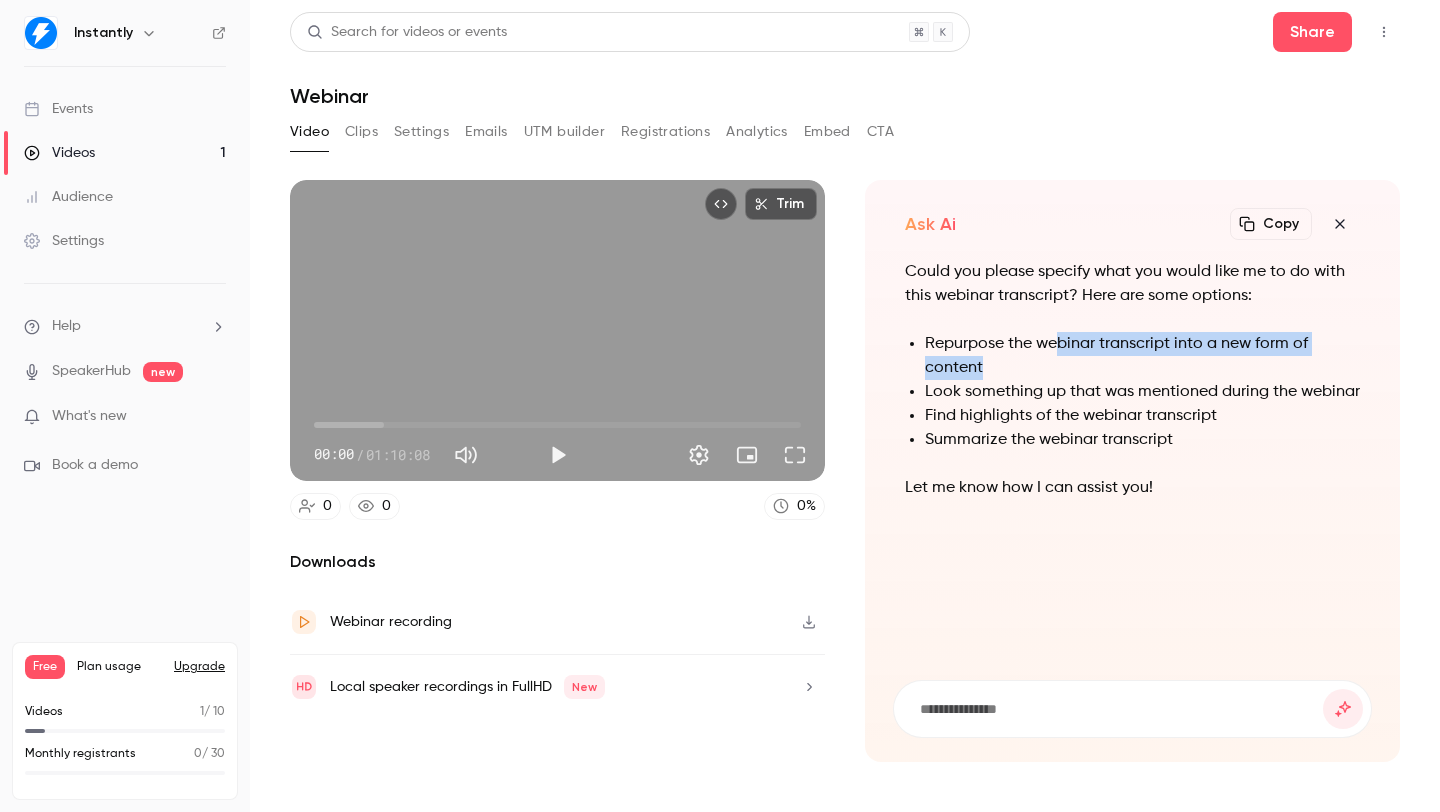 drag, startPoint x: 1061, startPoint y: 340, endPoint x: 1111, endPoint y: 440, distance: 111.8034 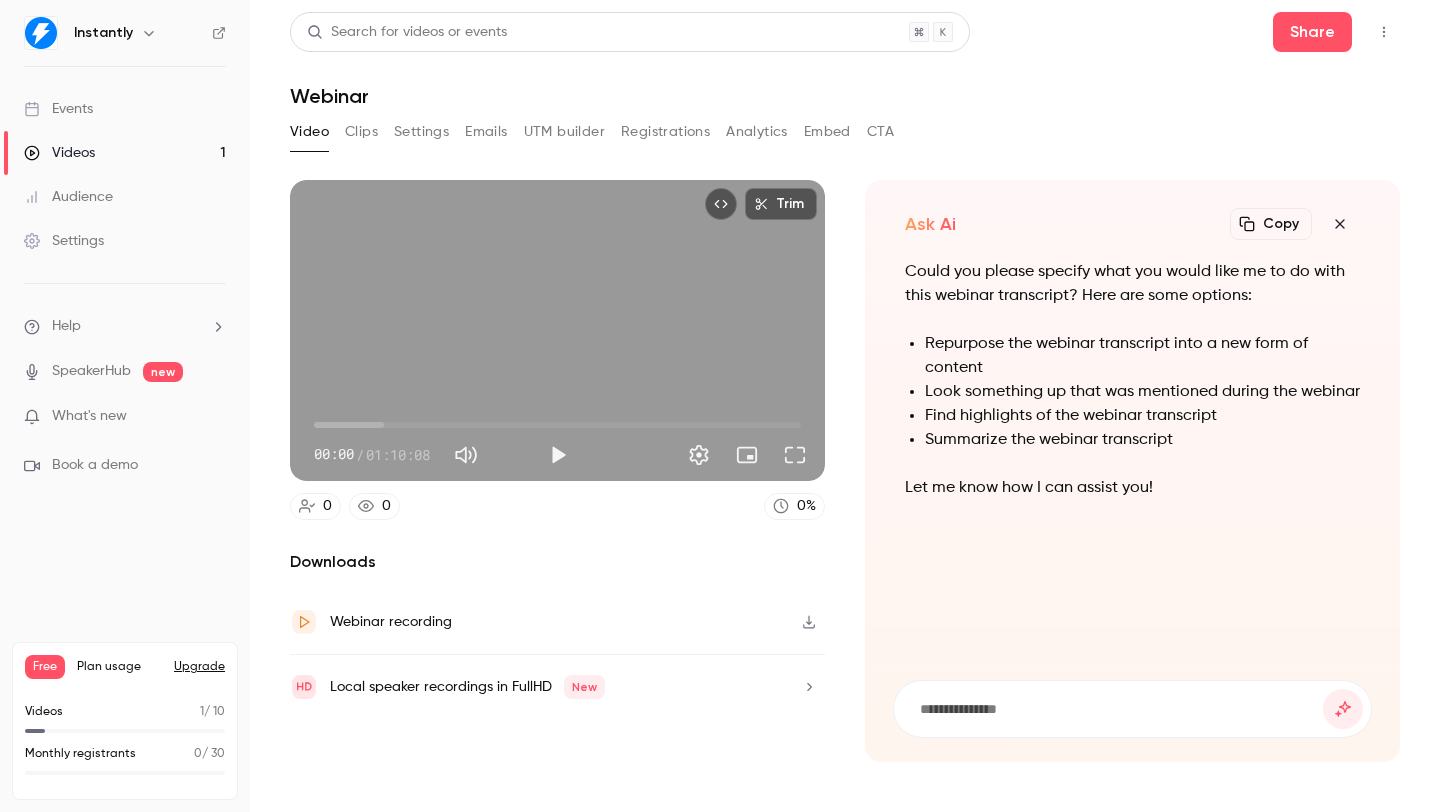 click on "Could you please specify what you would like me to do with this webinar transcript? Here are some options:
Repurpose the webinar transcript into a new form of content
Look something up that was mentioned during the webinar
Find highlights of the webinar transcript
Summarize the webinar transcript
Let me know how I can assist you!" at bounding box center (1132, 392) 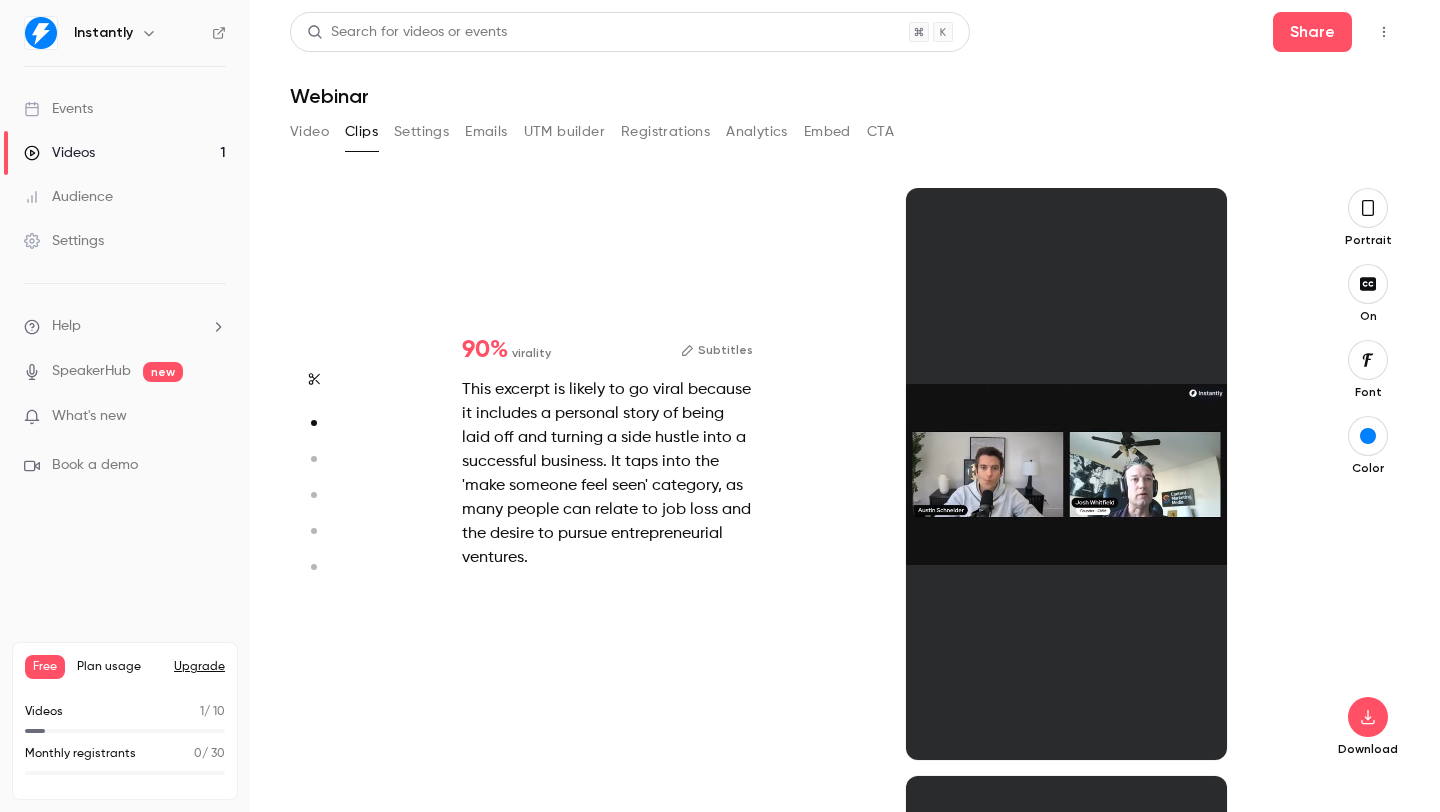 scroll, scrollTop: 588, scrollLeft: 0, axis: vertical 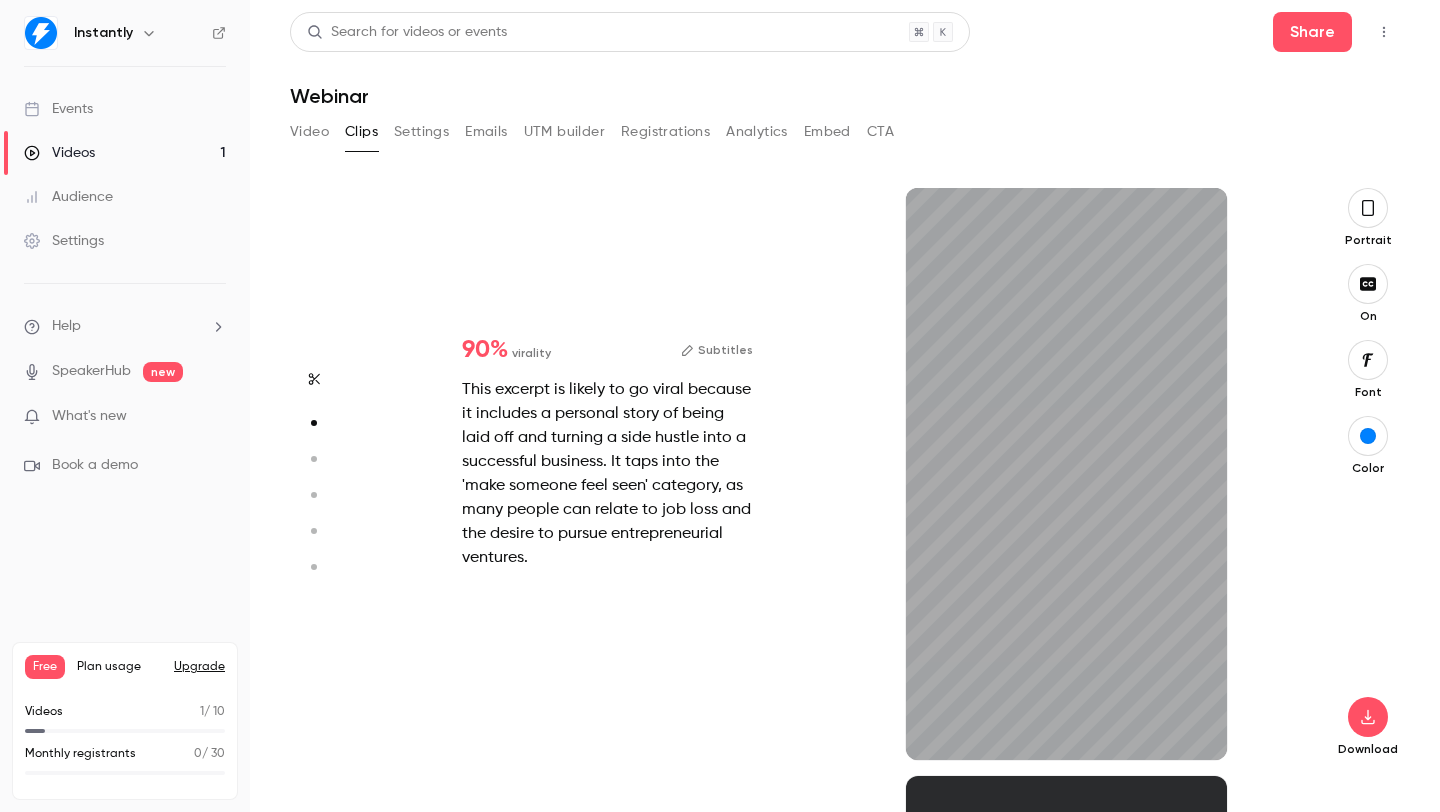 click 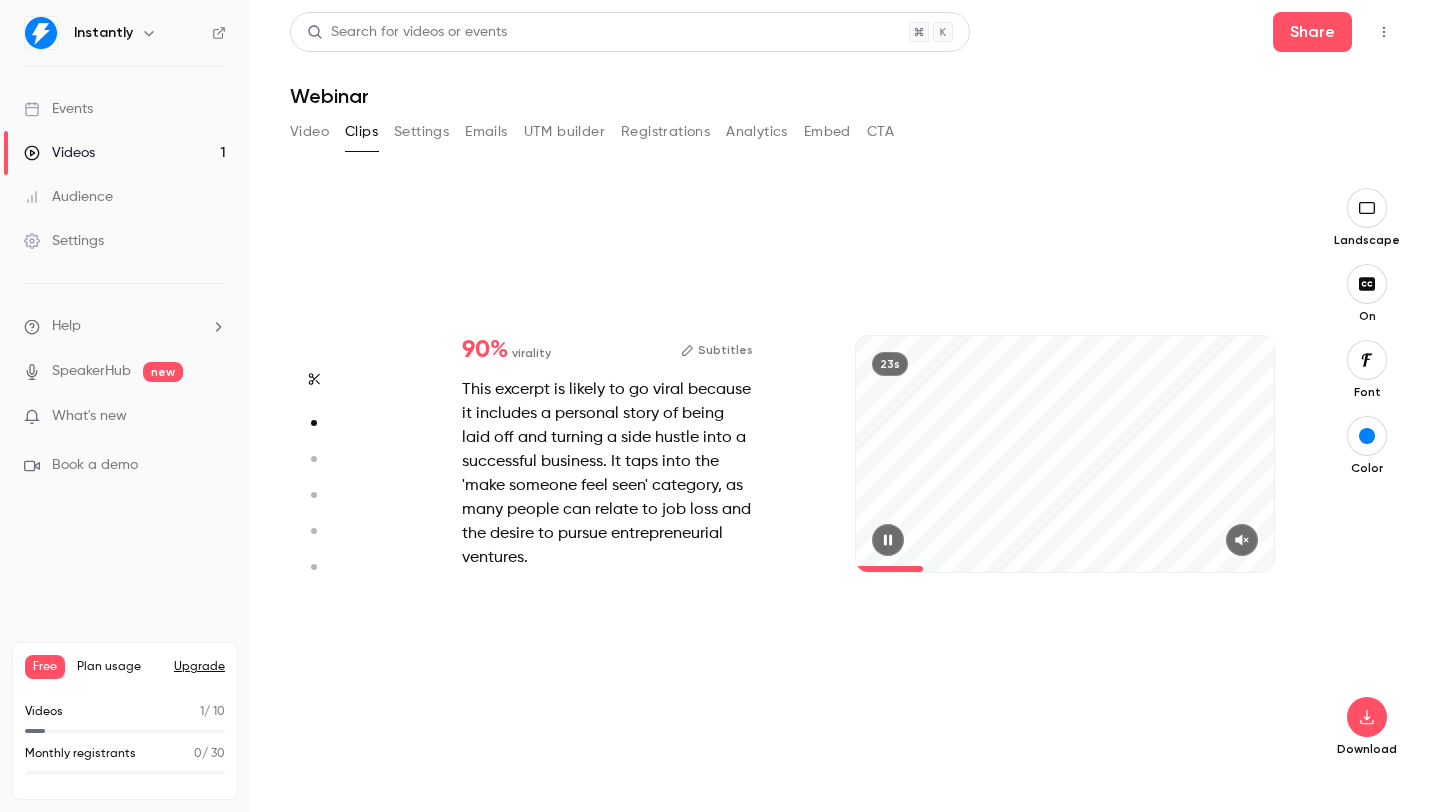 click 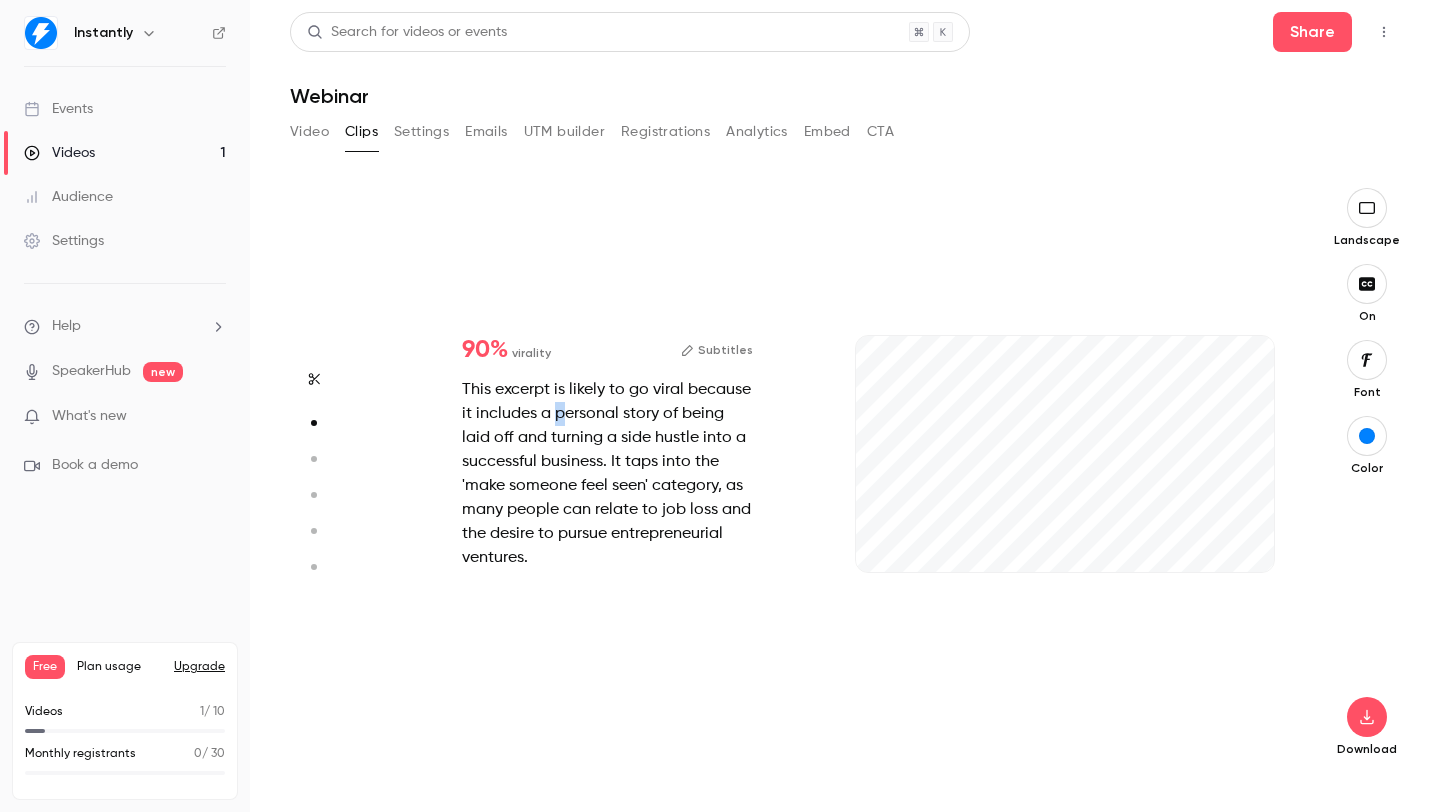 drag, startPoint x: 556, startPoint y: 414, endPoint x: 588, endPoint y: 455, distance: 52.009613 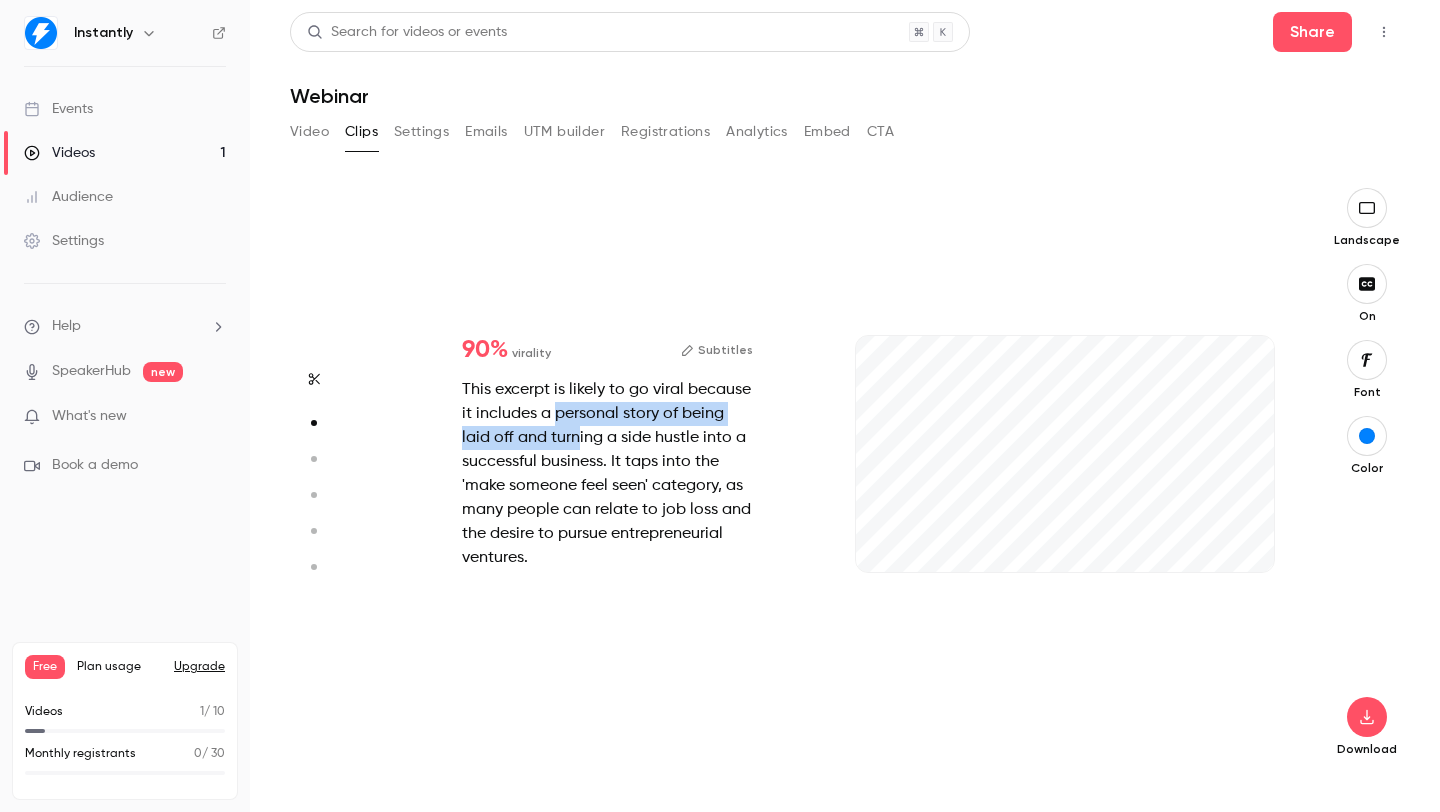 type on "*" 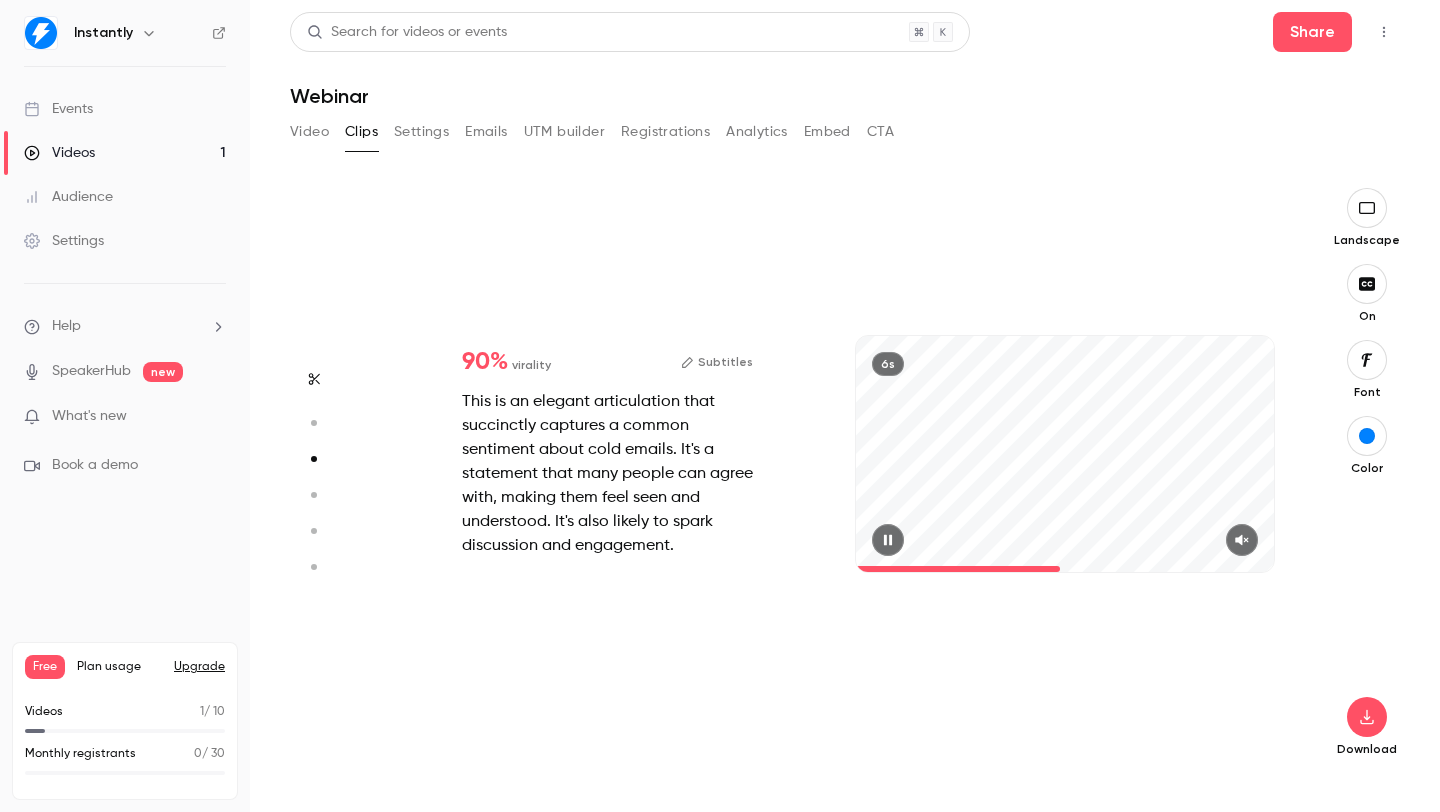 click 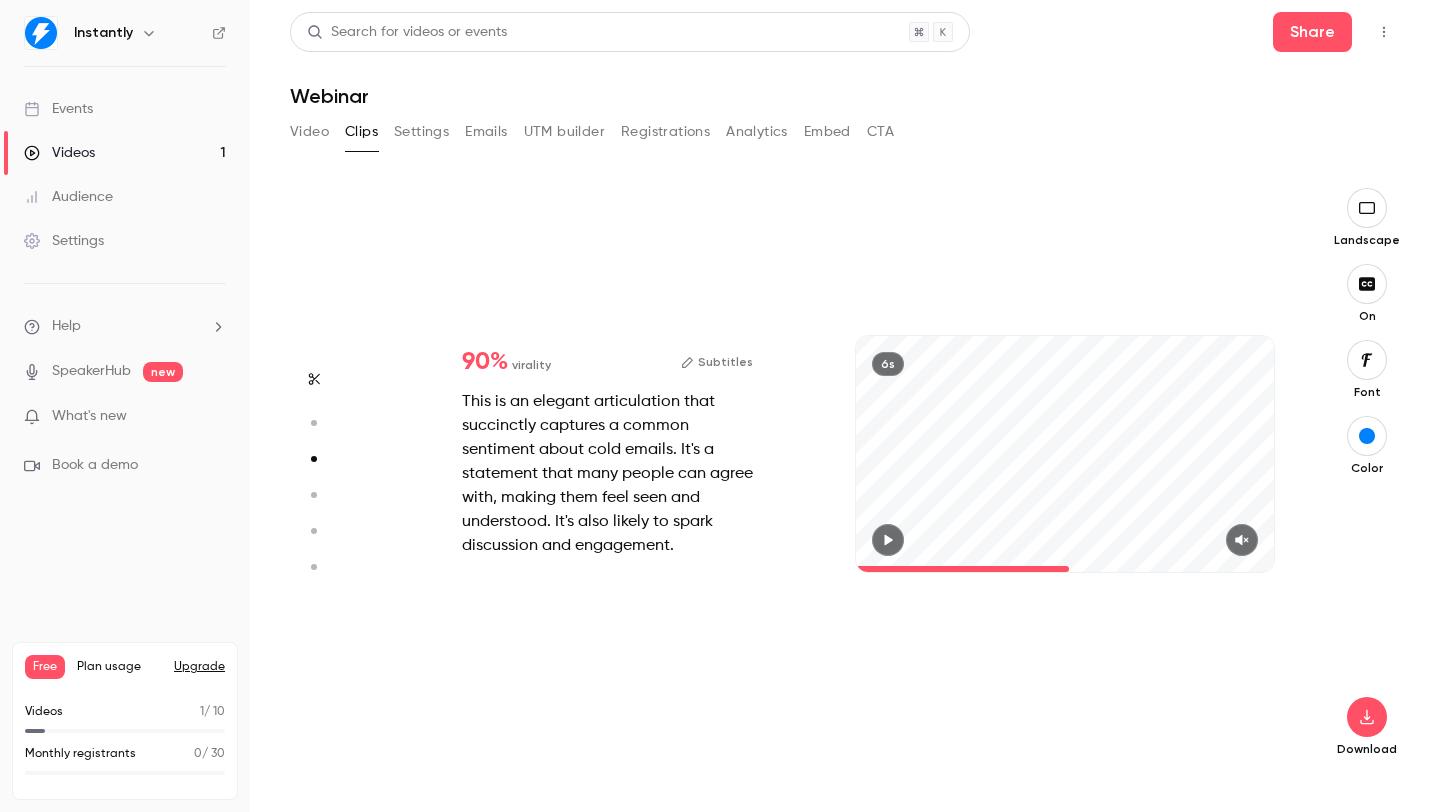 click 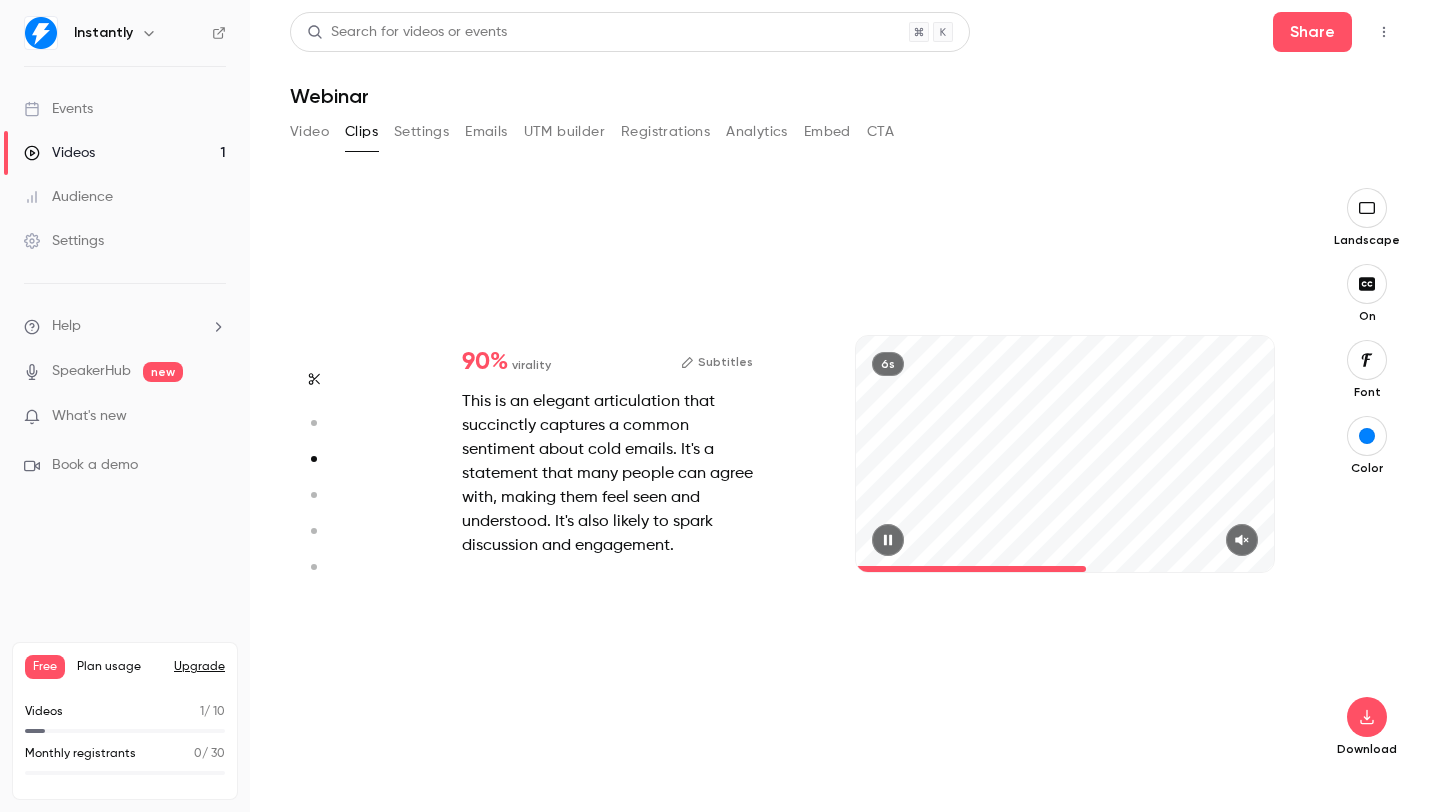 click 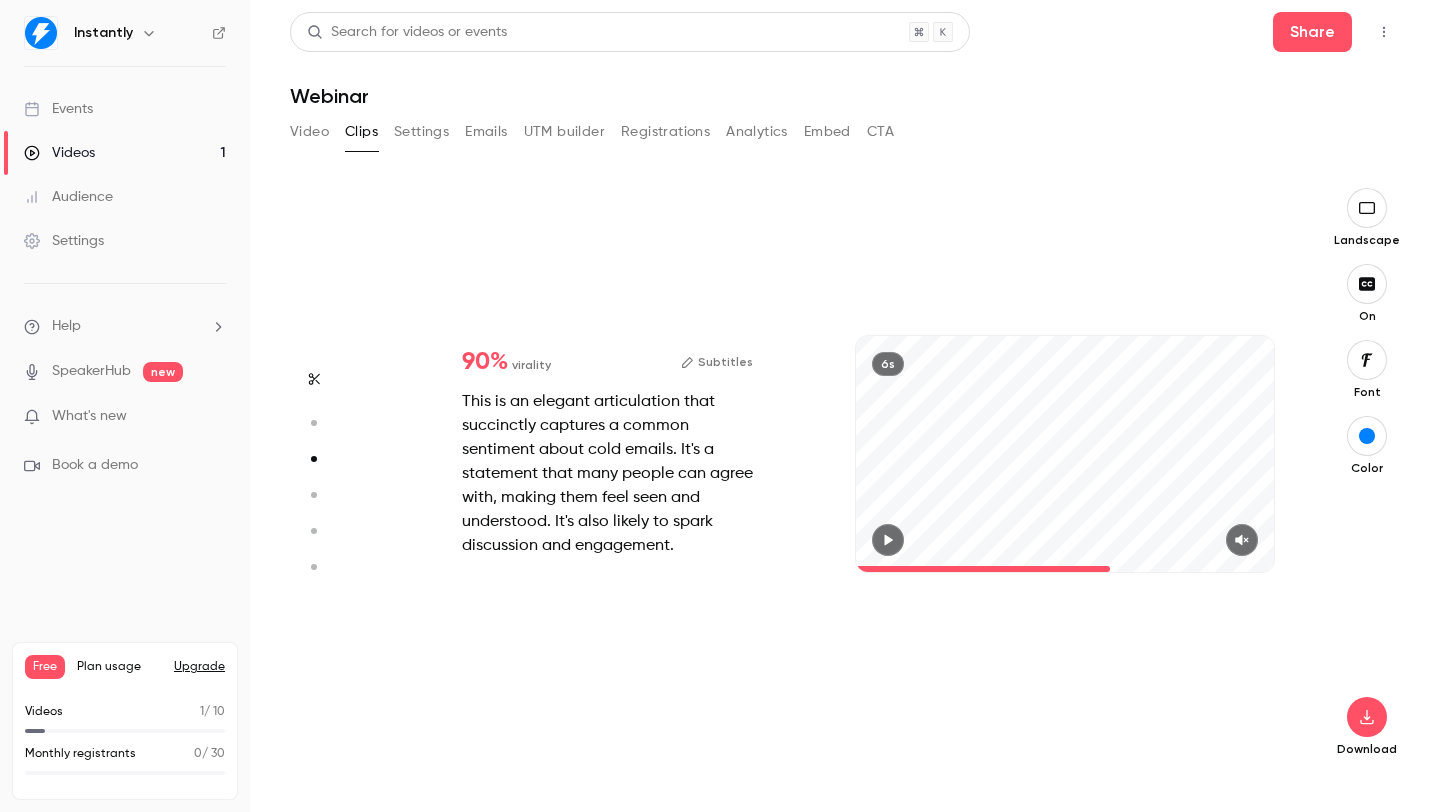 click at bounding box center (1065, 540) 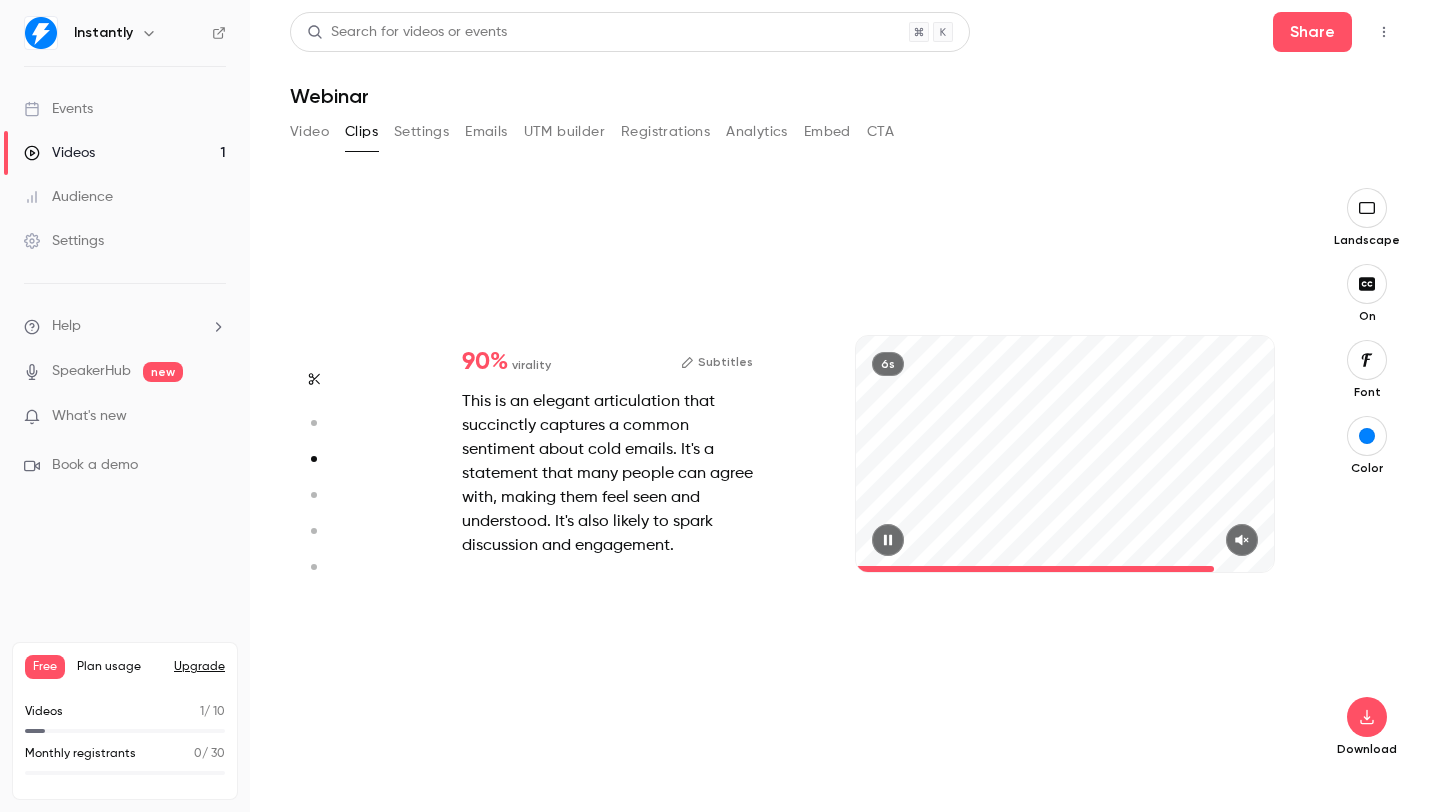 click at bounding box center (1242, 540) 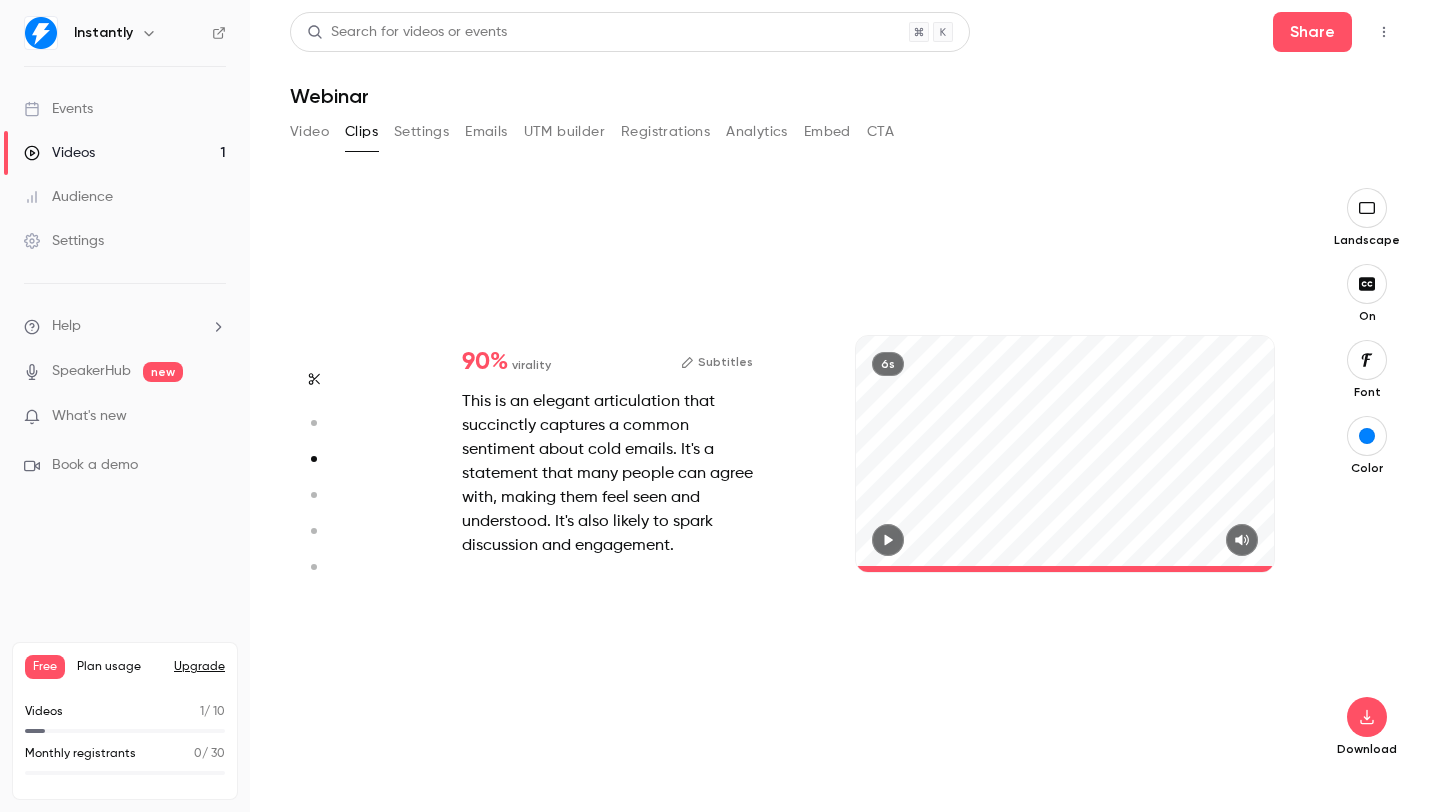 click 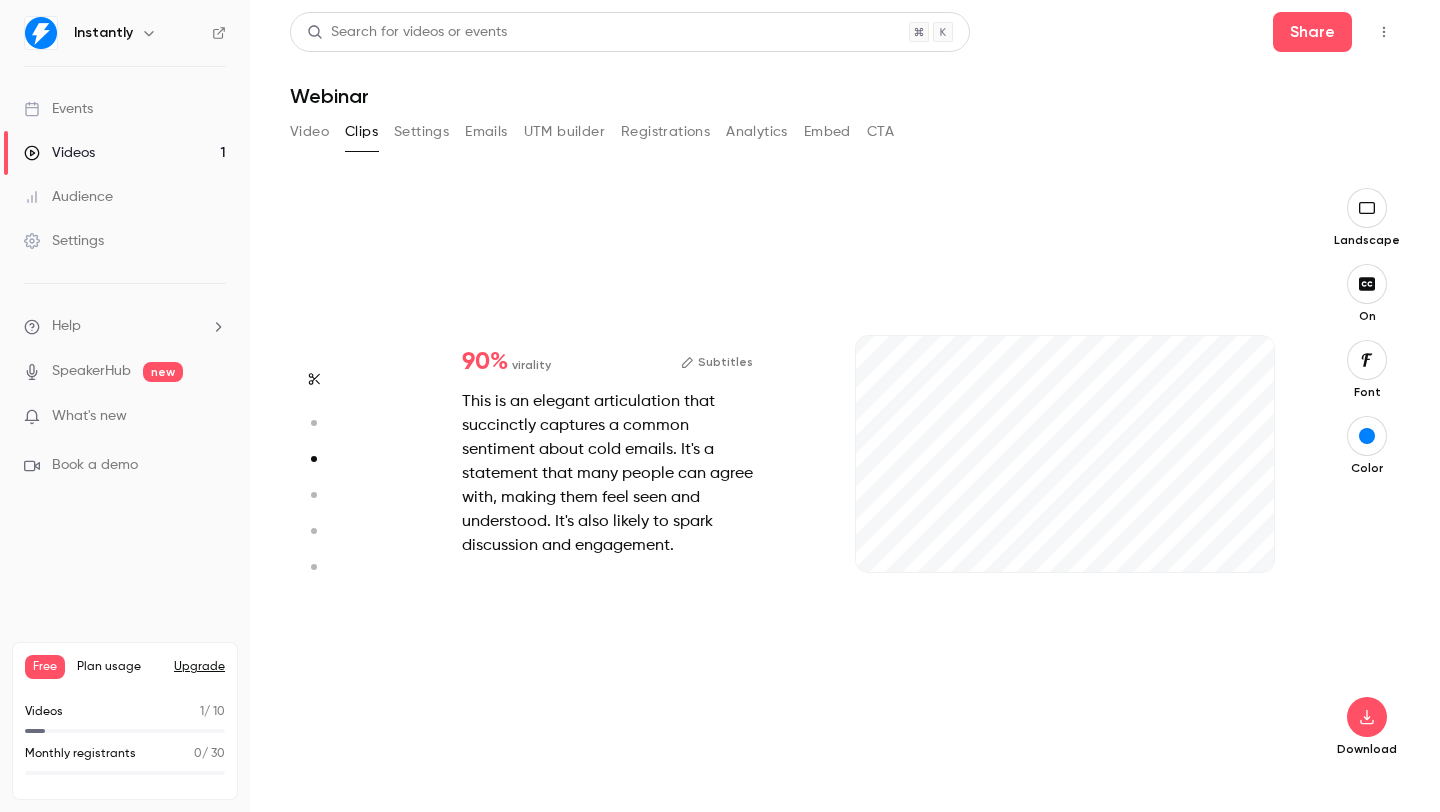 type on "*" 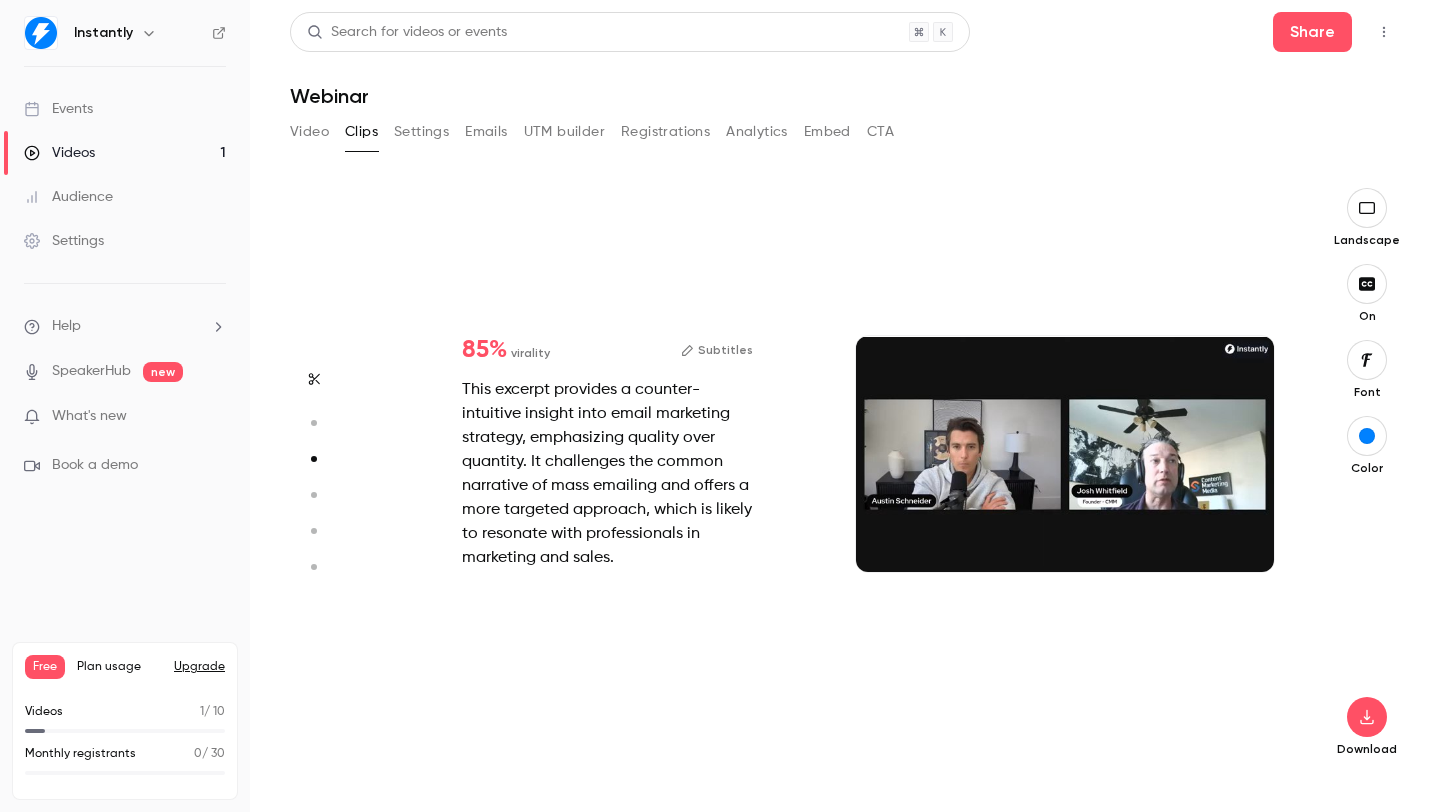 scroll, scrollTop: 1764, scrollLeft: 0, axis: vertical 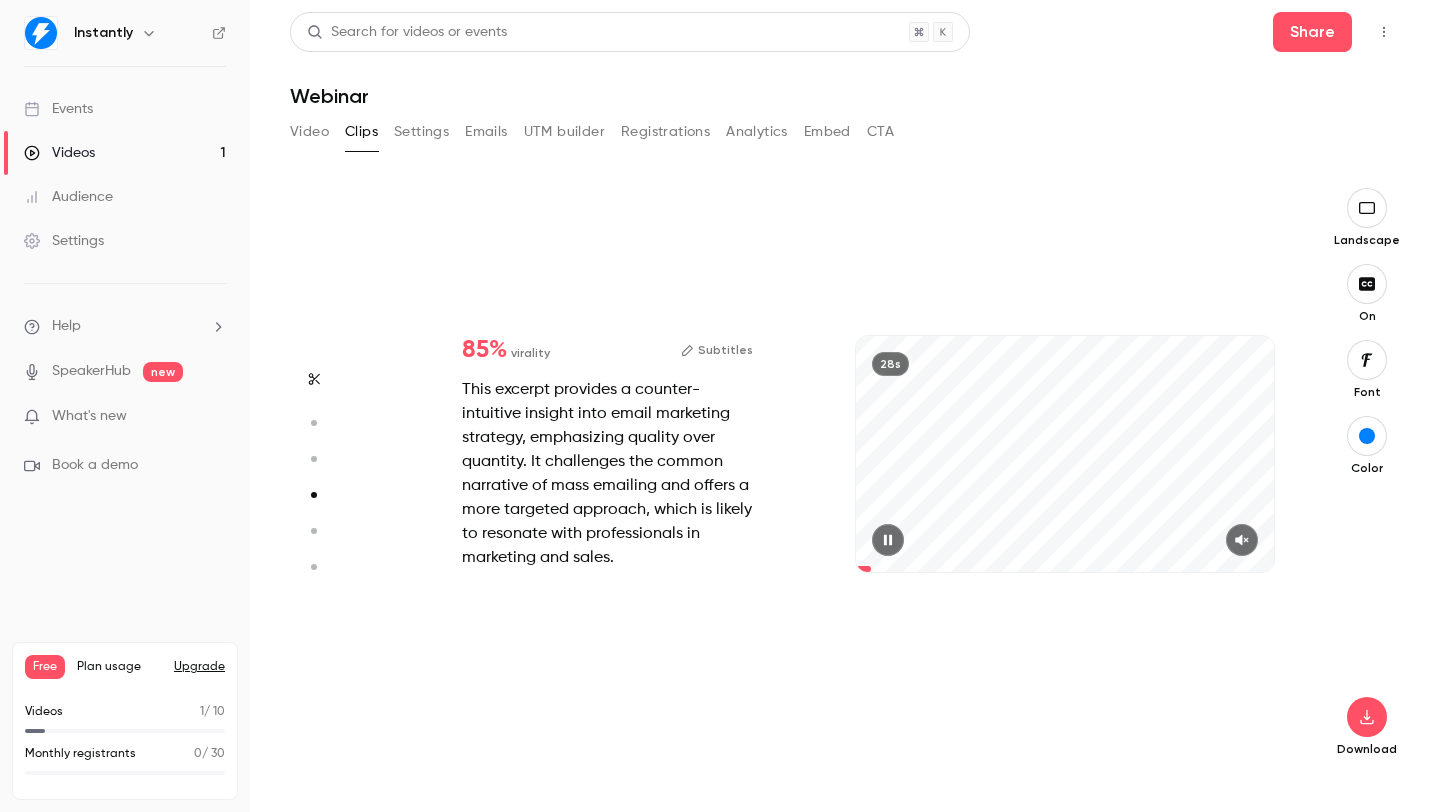 click at bounding box center [1242, 540] 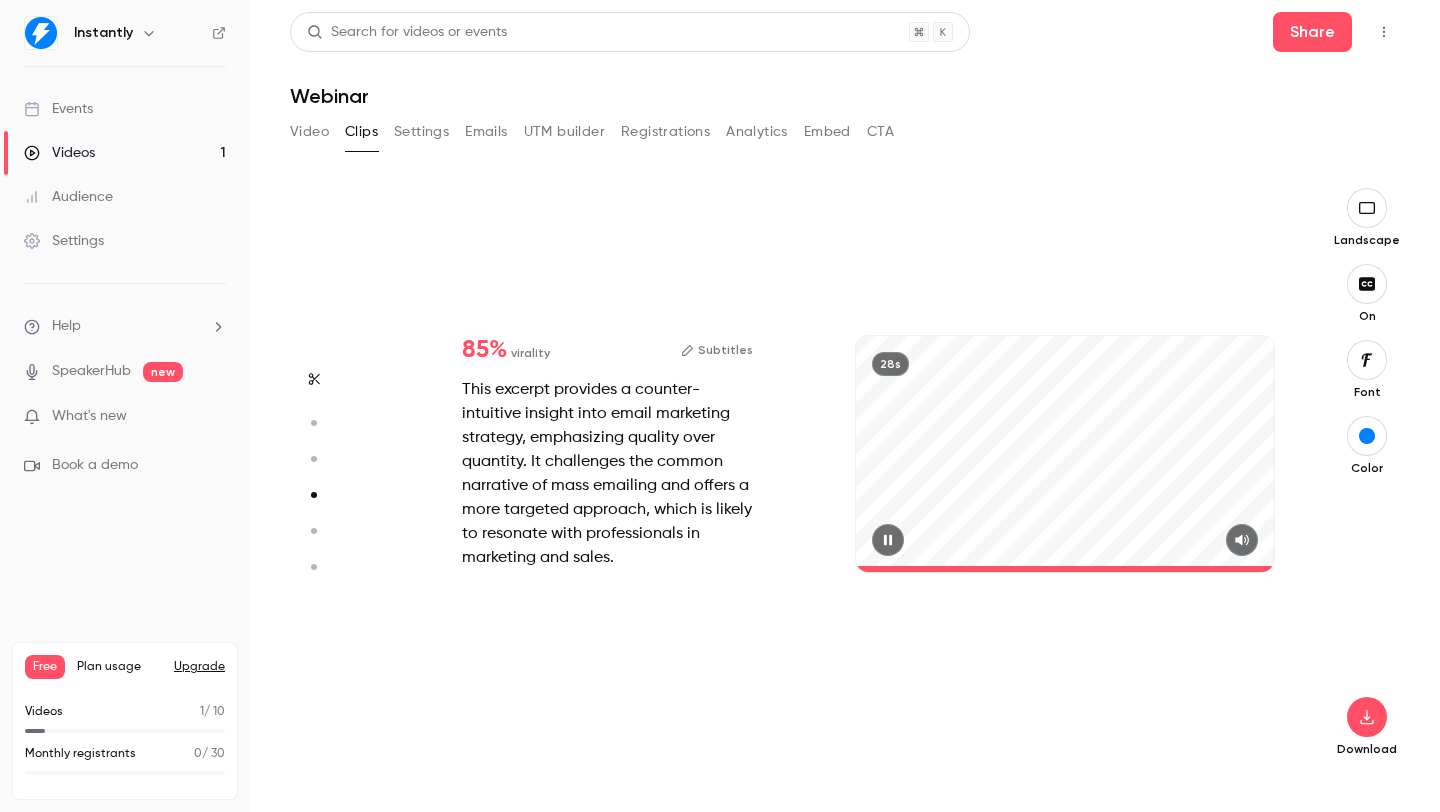 type on "*" 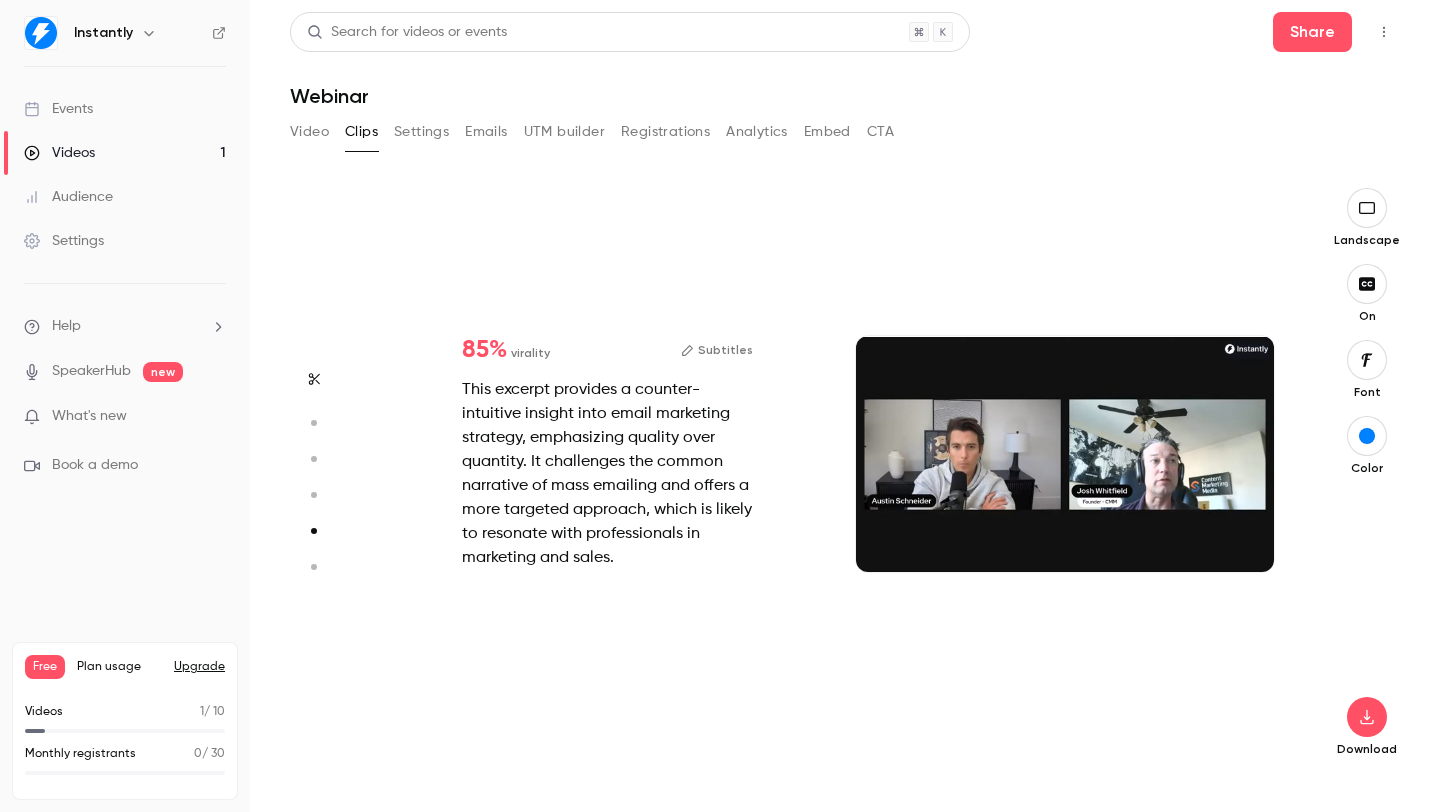 scroll, scrollTop: 2352, scrollLeft: 0, axis: vertical 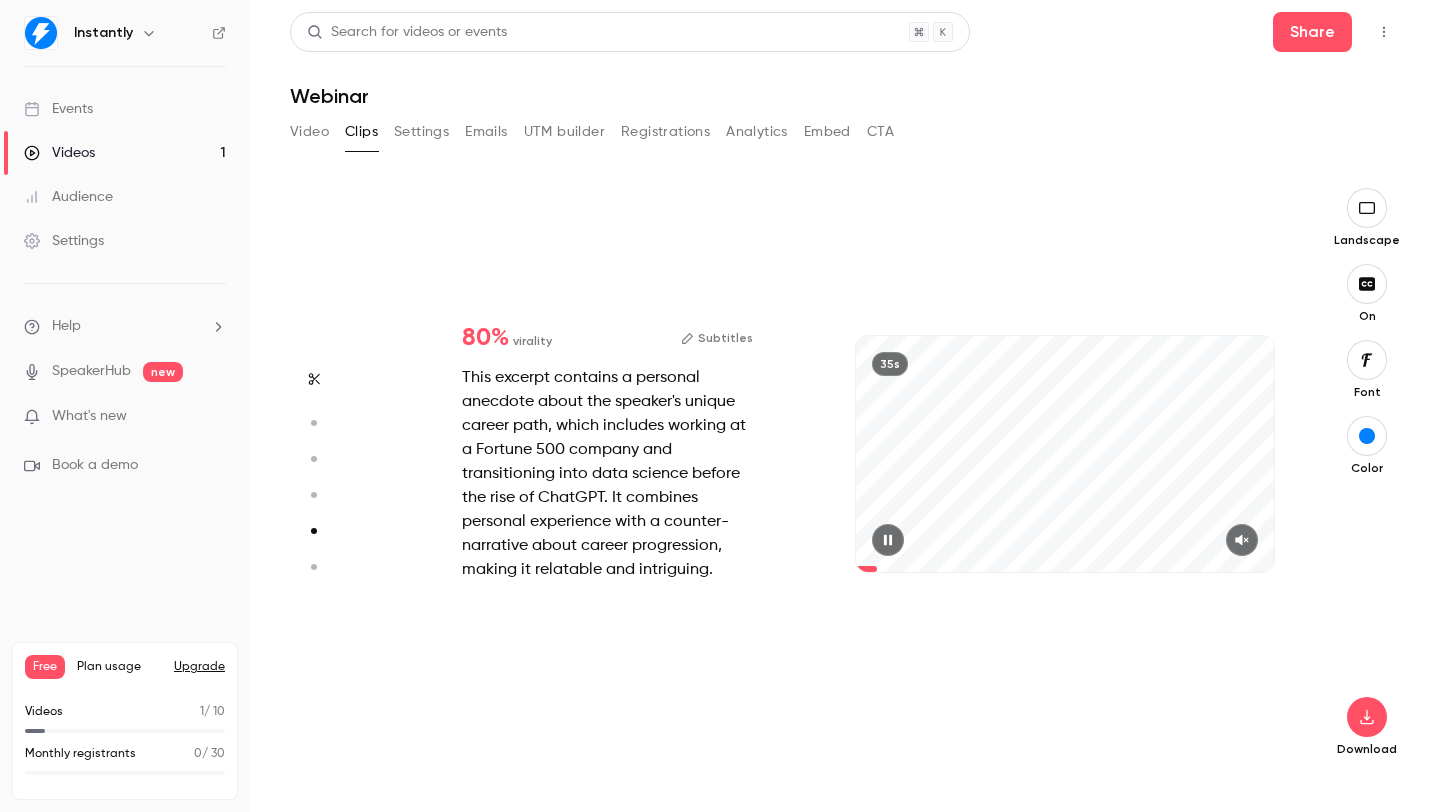 click at bounding box center [1242, 540] 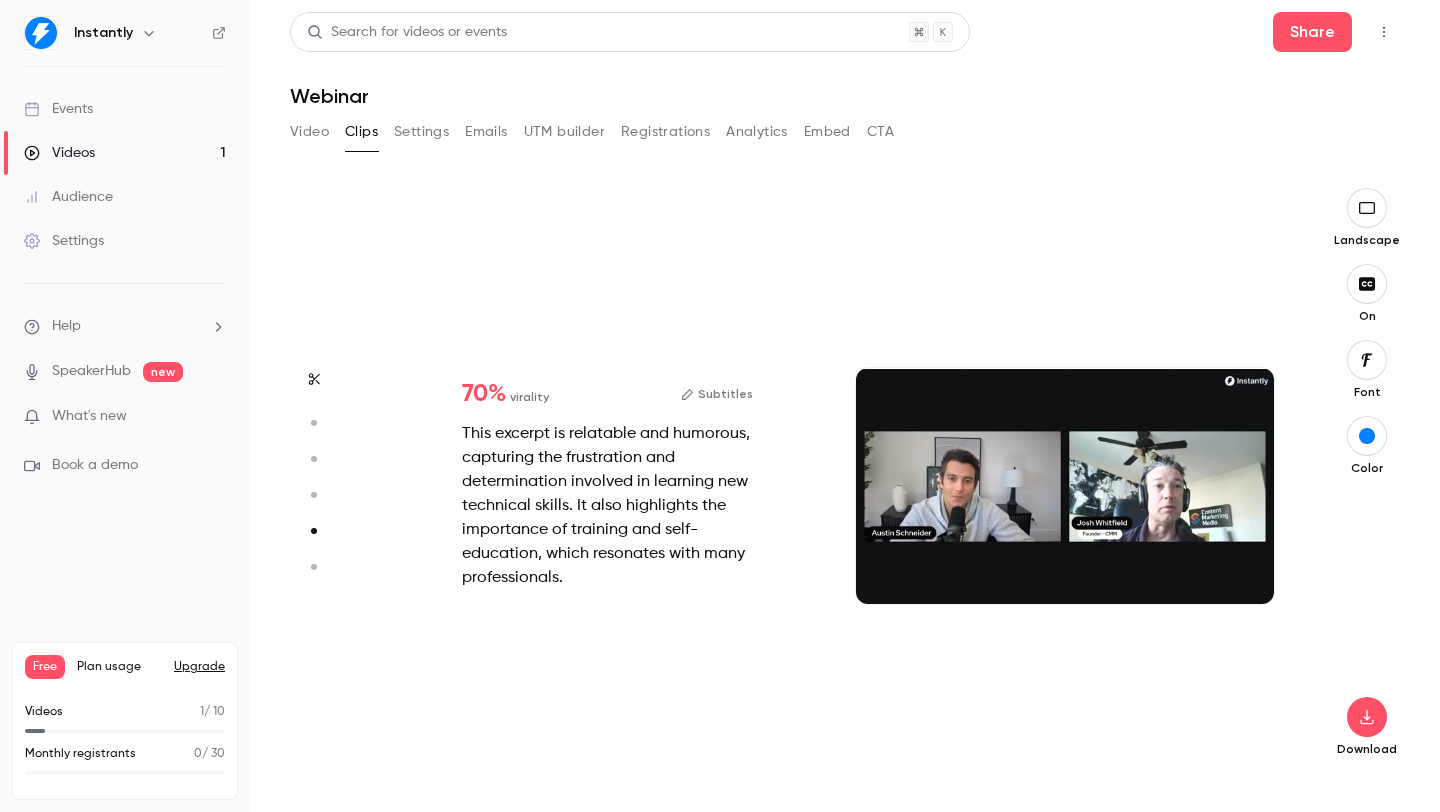 type on "*" 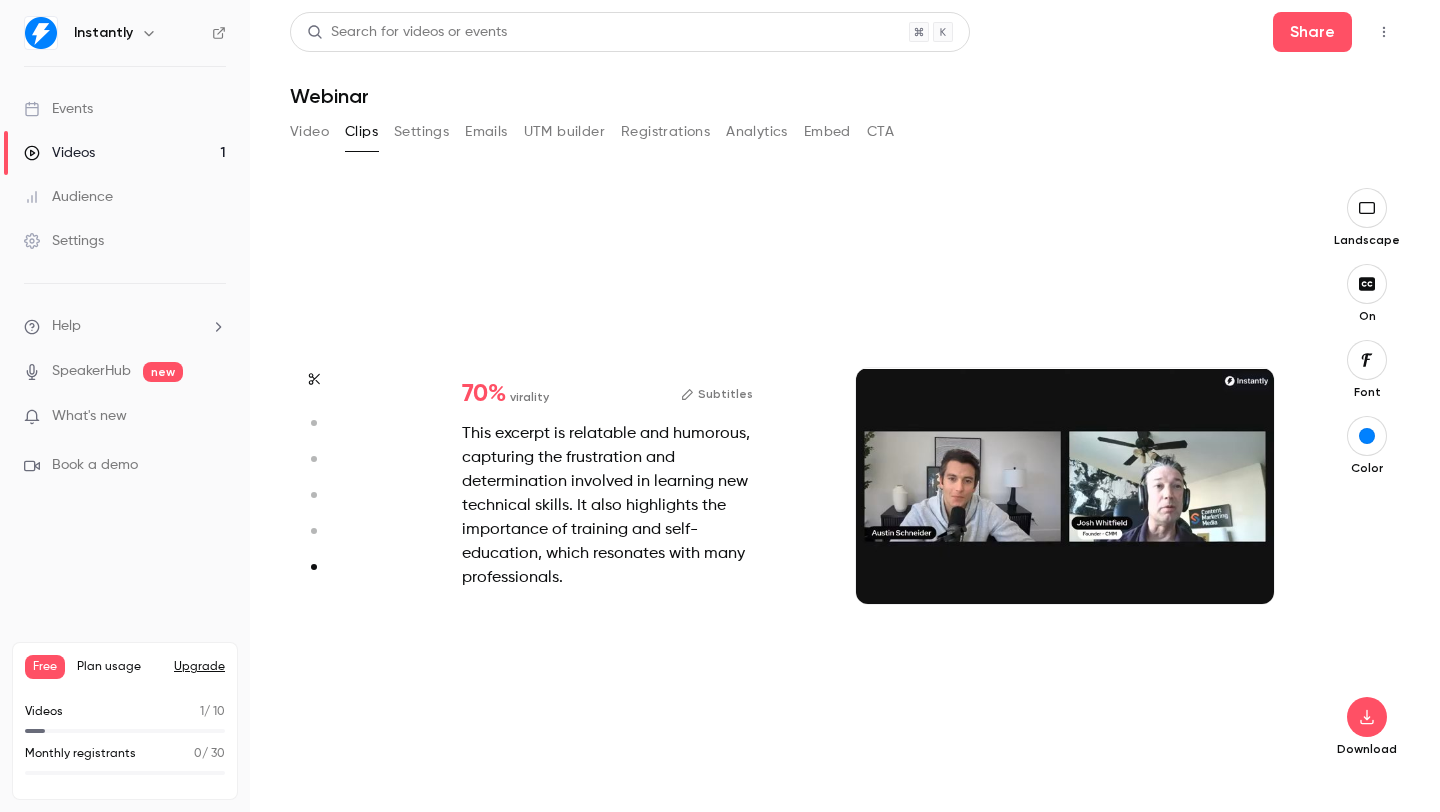 scroll, scrollTop: 2908, scrollLeft: 0, axis: vertical 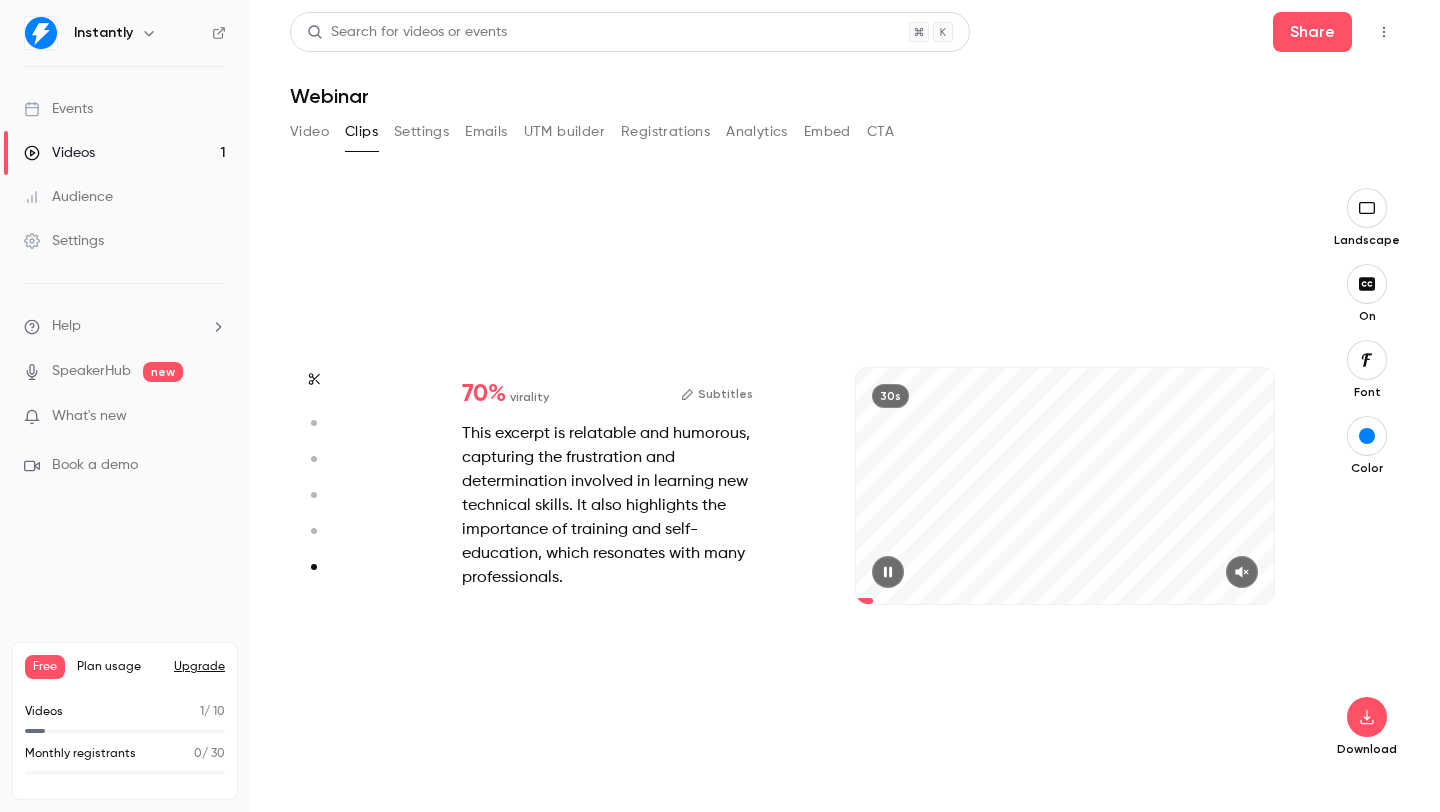 click 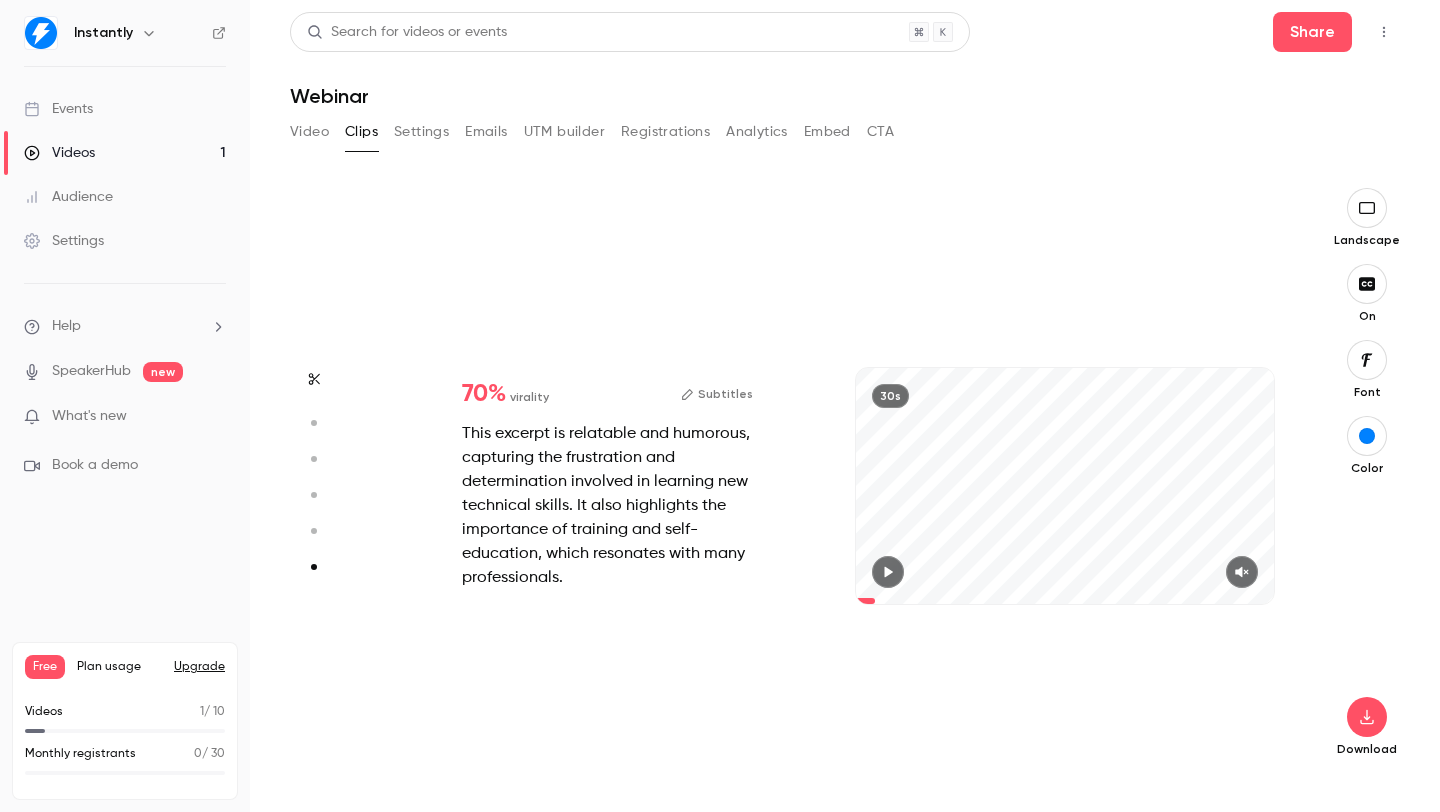 click 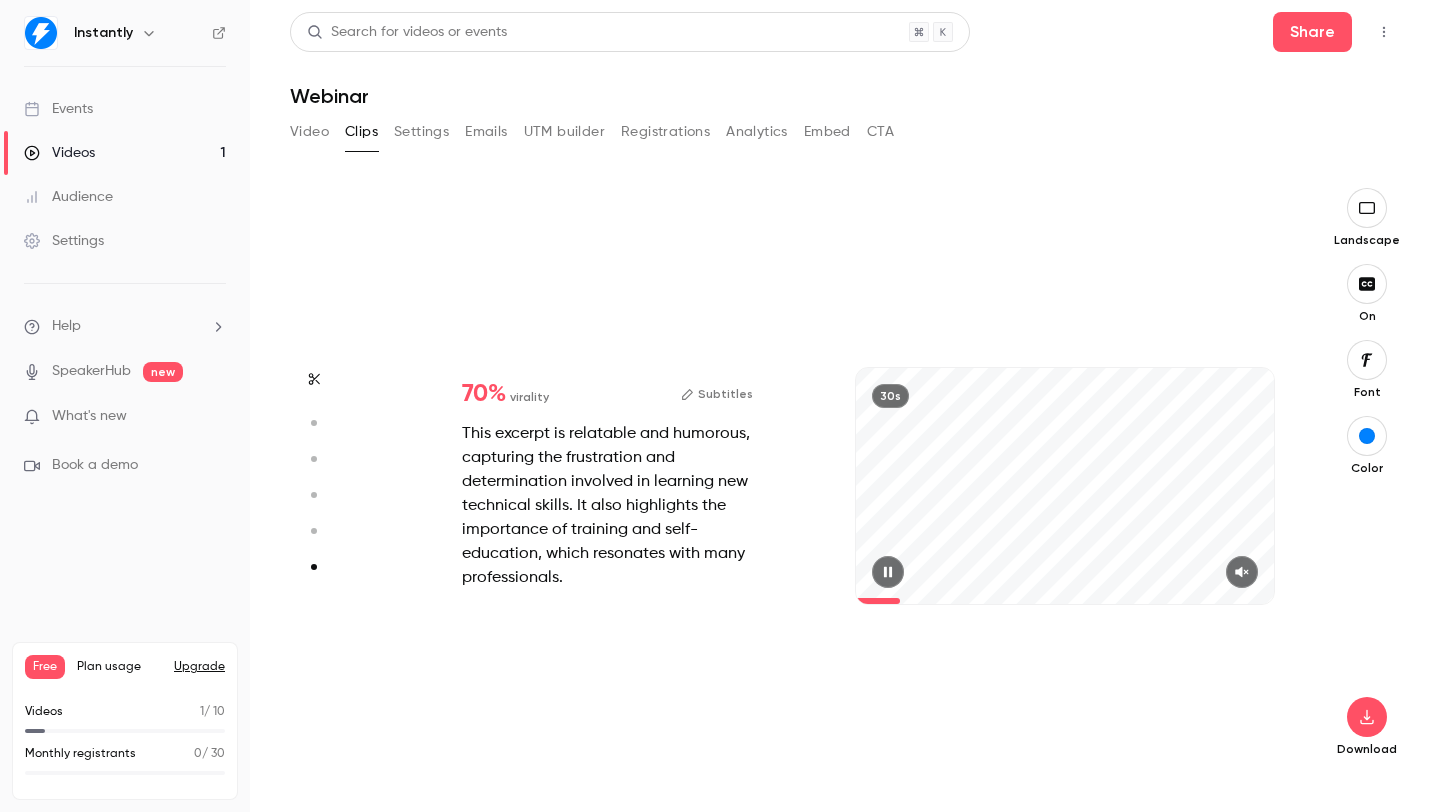 click 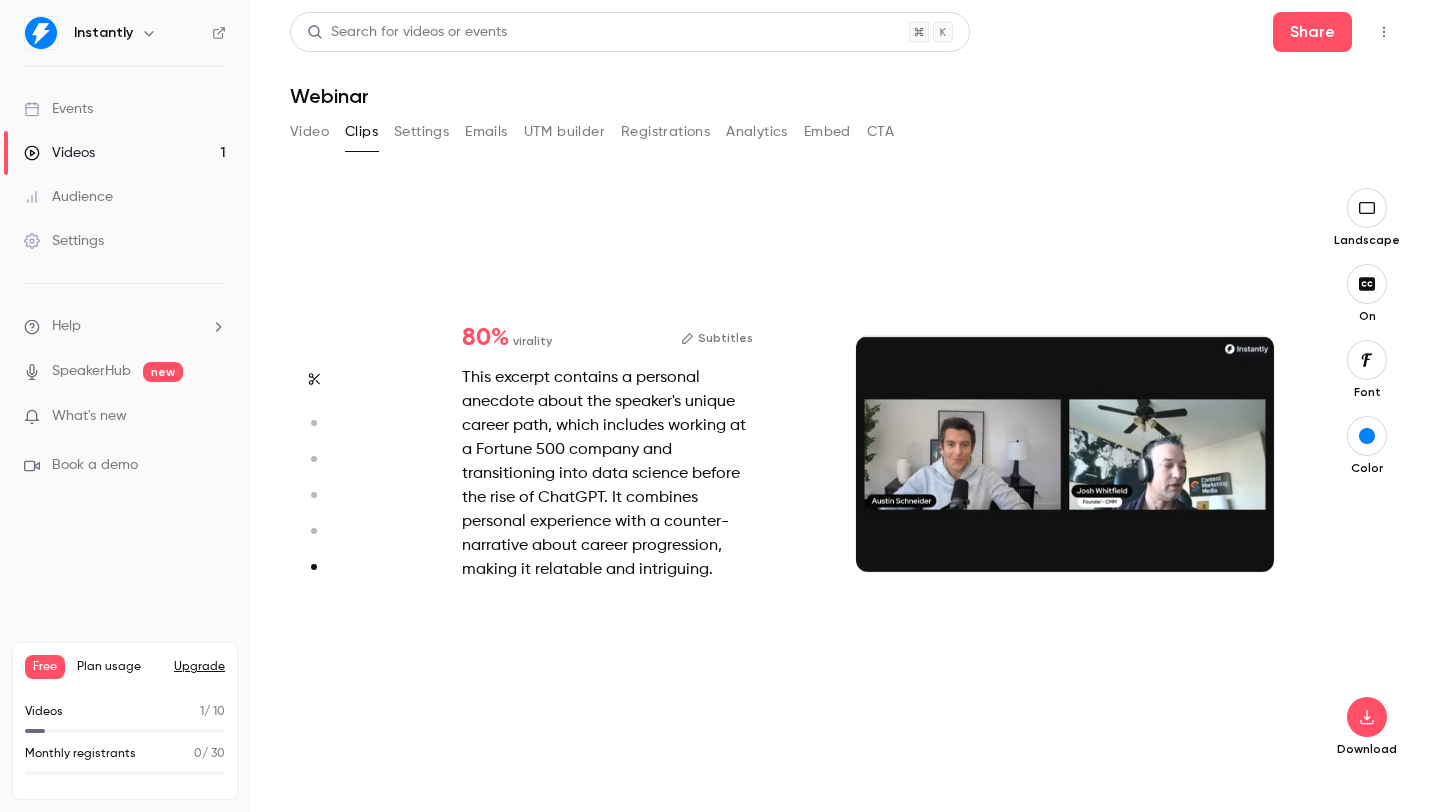 type on "*" 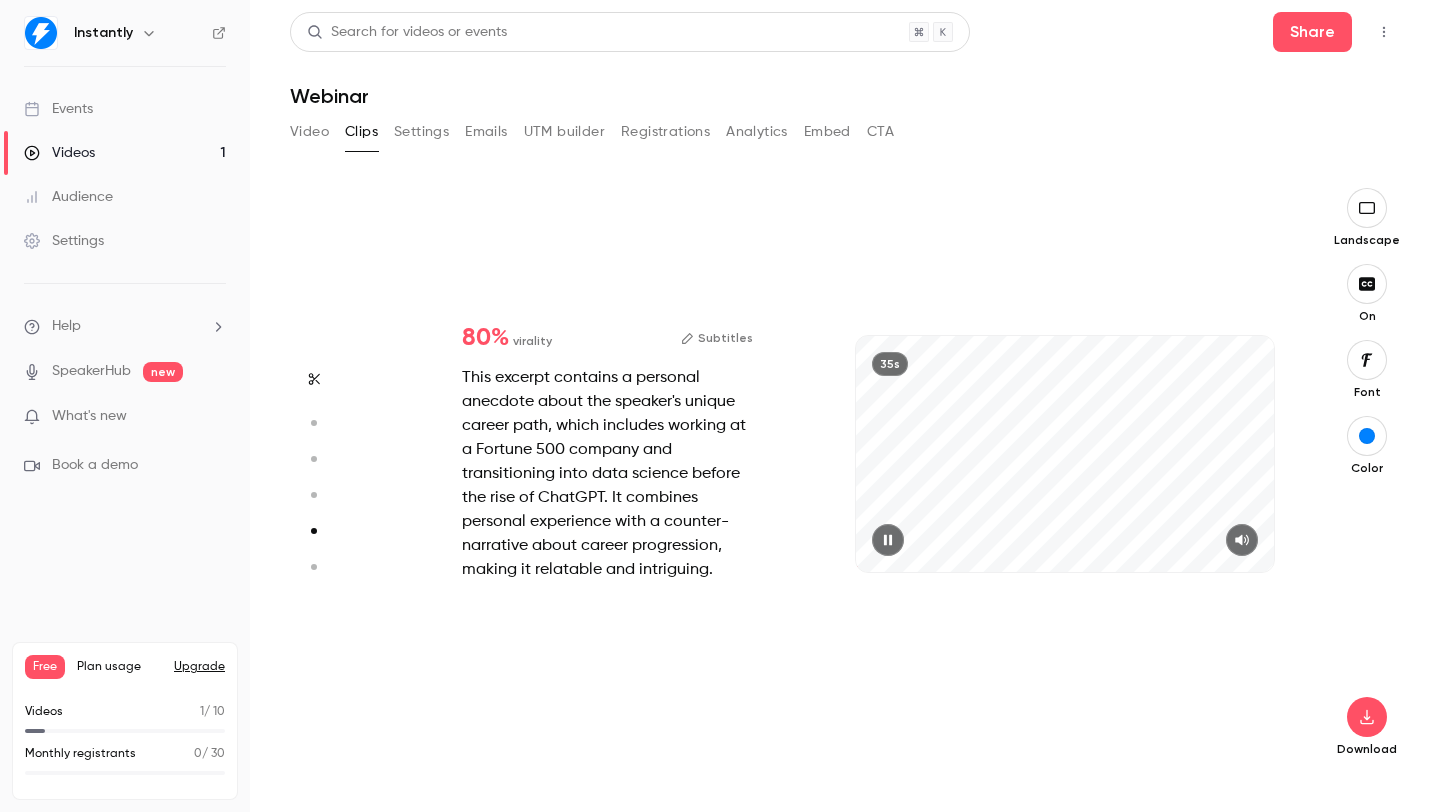 type on "*" 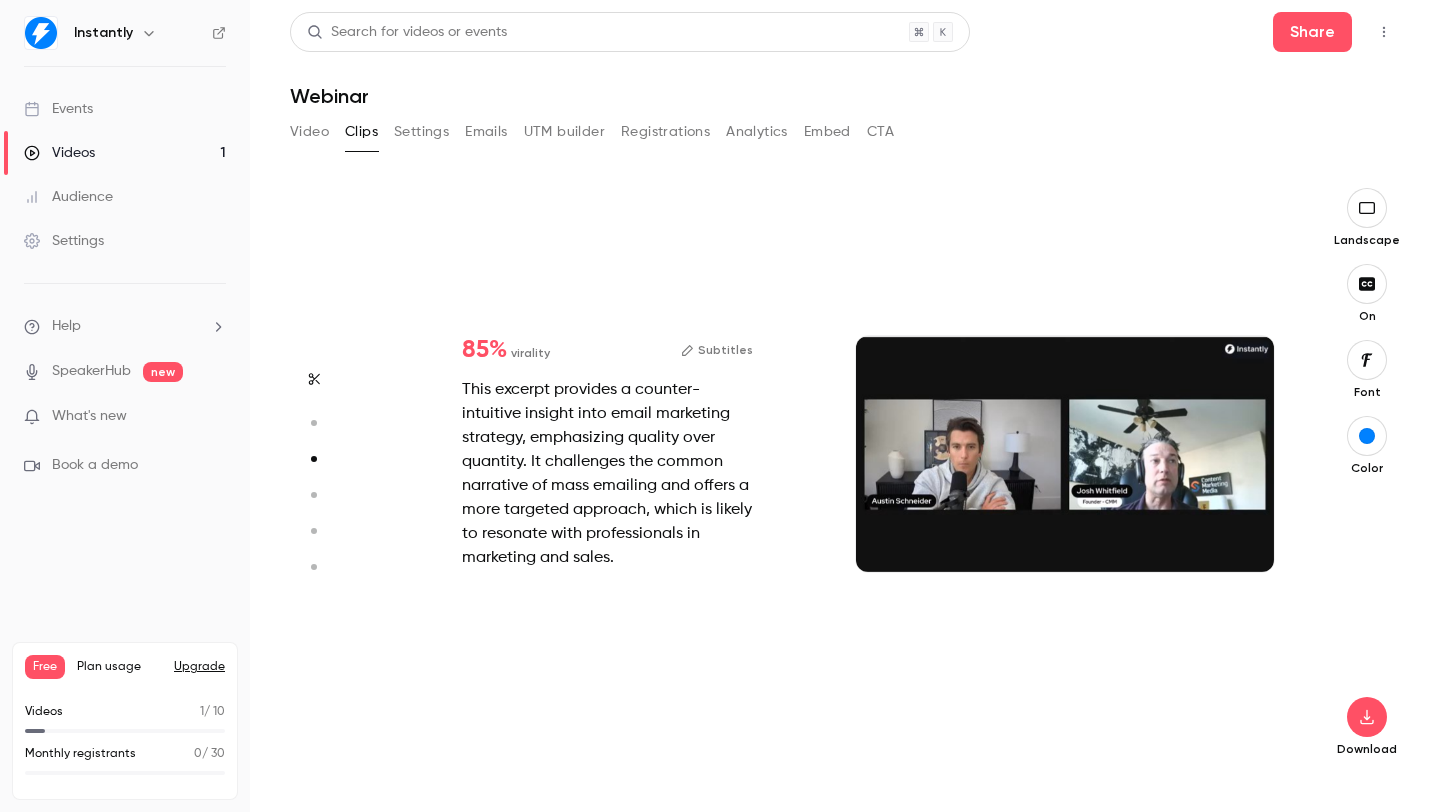 scroll, scrollTop: 1176, scrollLeft: 0, axis: vertical 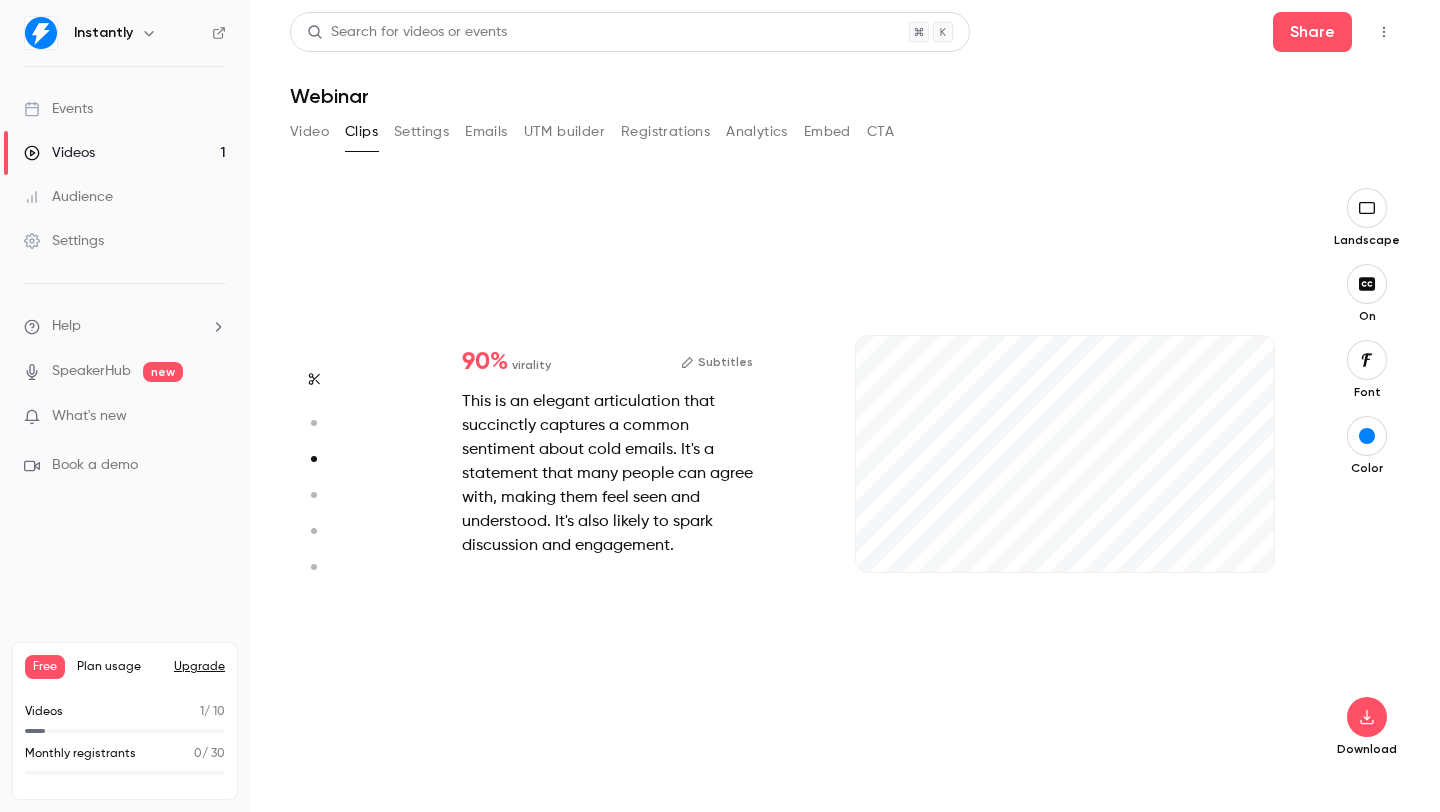 type on "*" 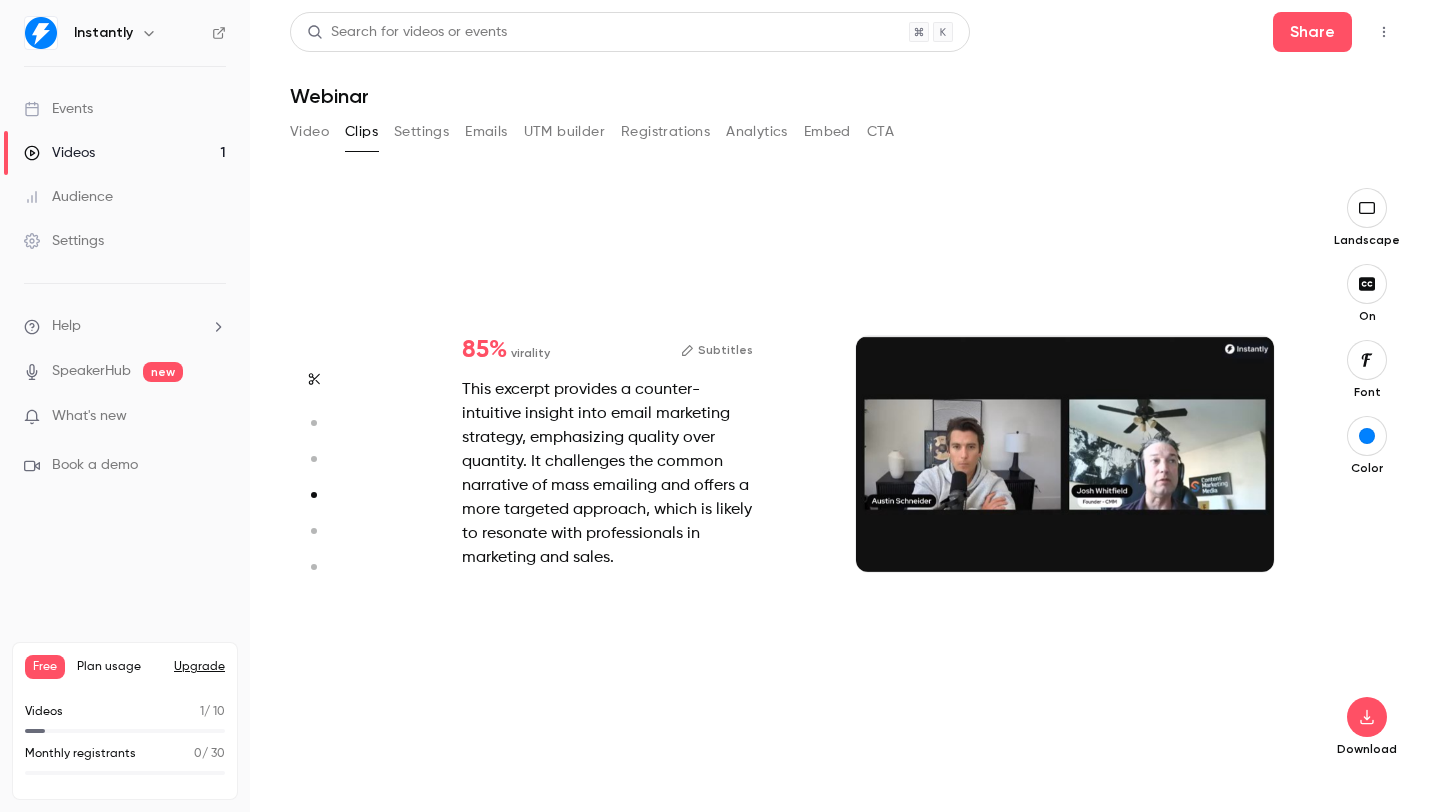 scroll, scrollTop: 1764, scrollLeft: 0, axis: vertical 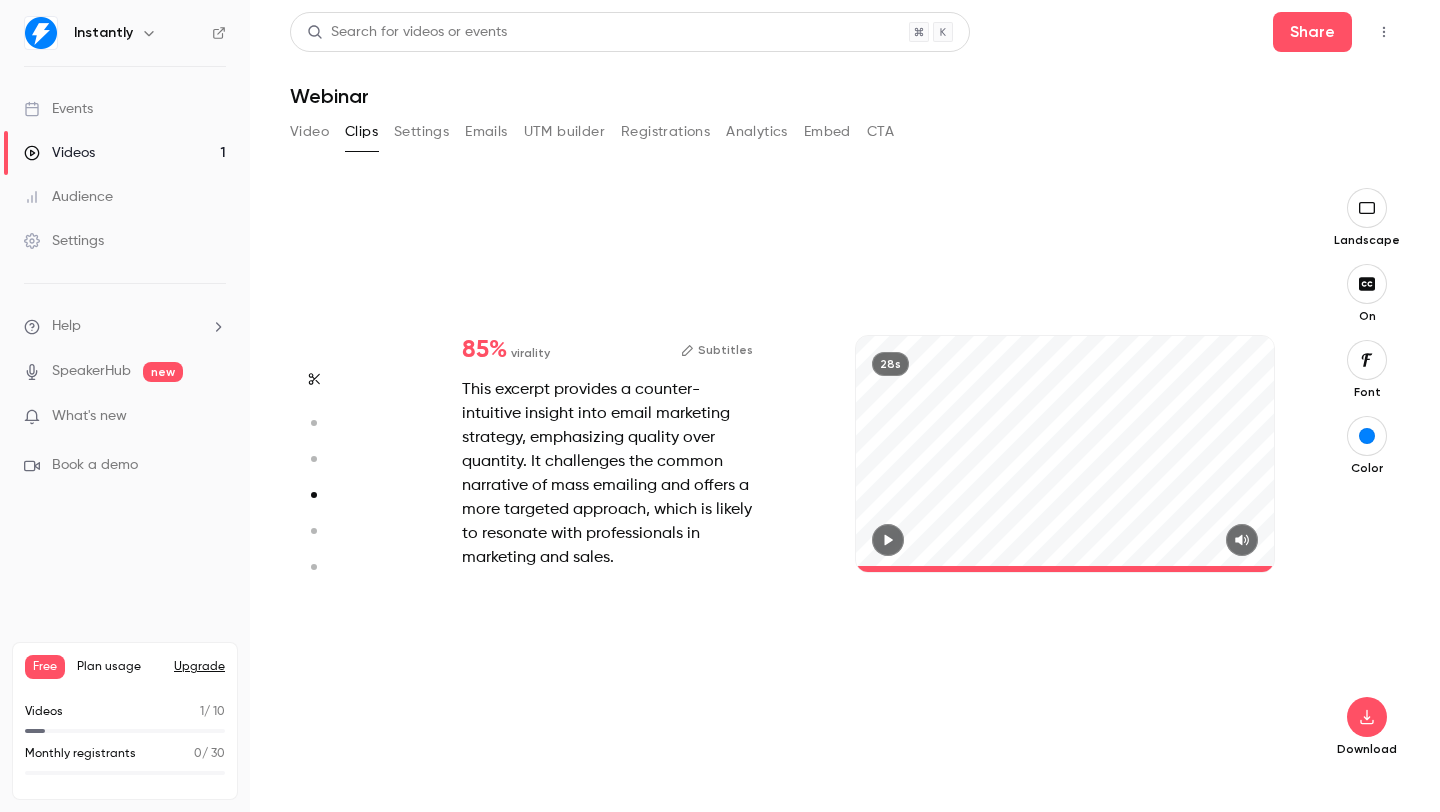 drag, startPoint x: 618, startPoint y: 454, endPoint x: 629, endPoint y: 454, distance: 11 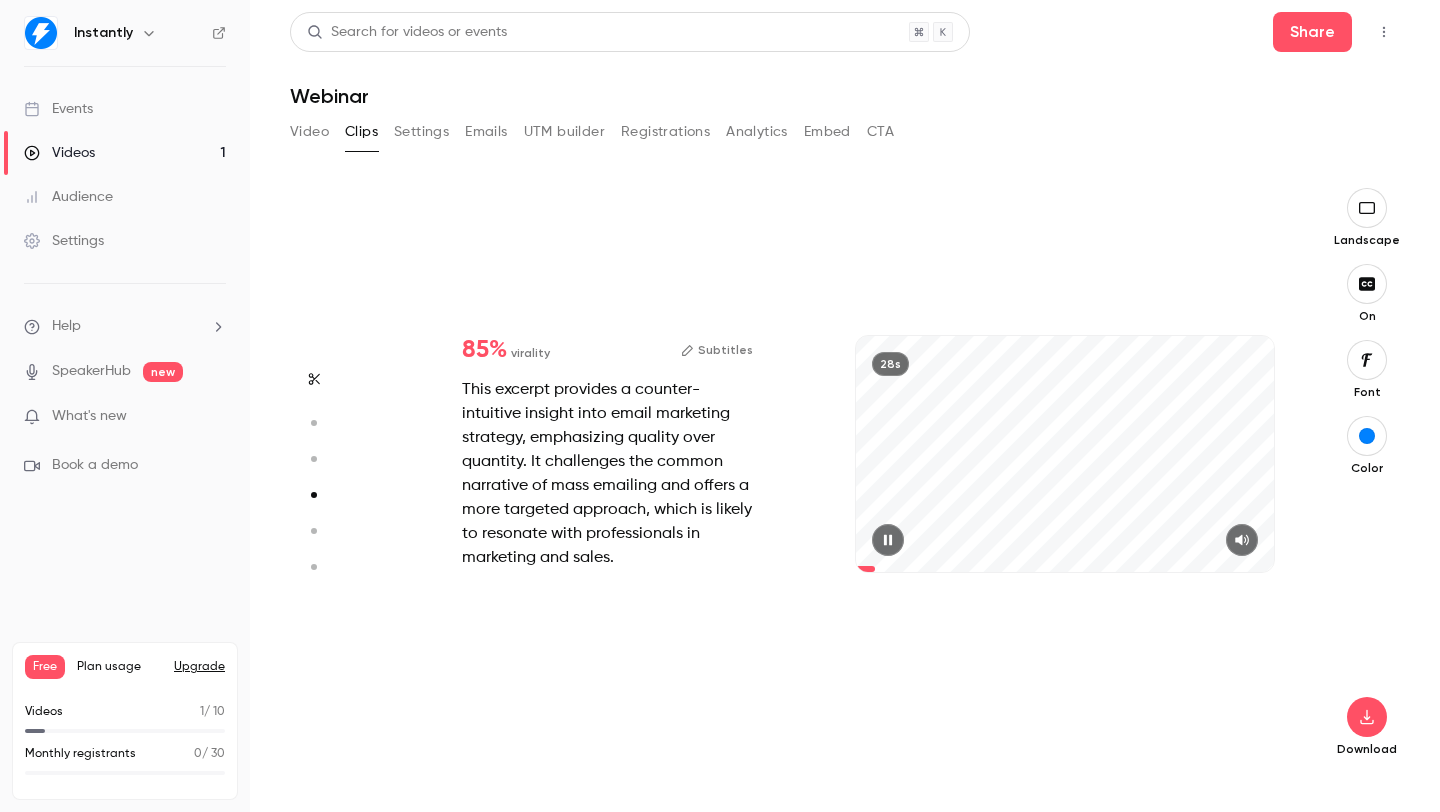 click at bounding box center [888, 540] 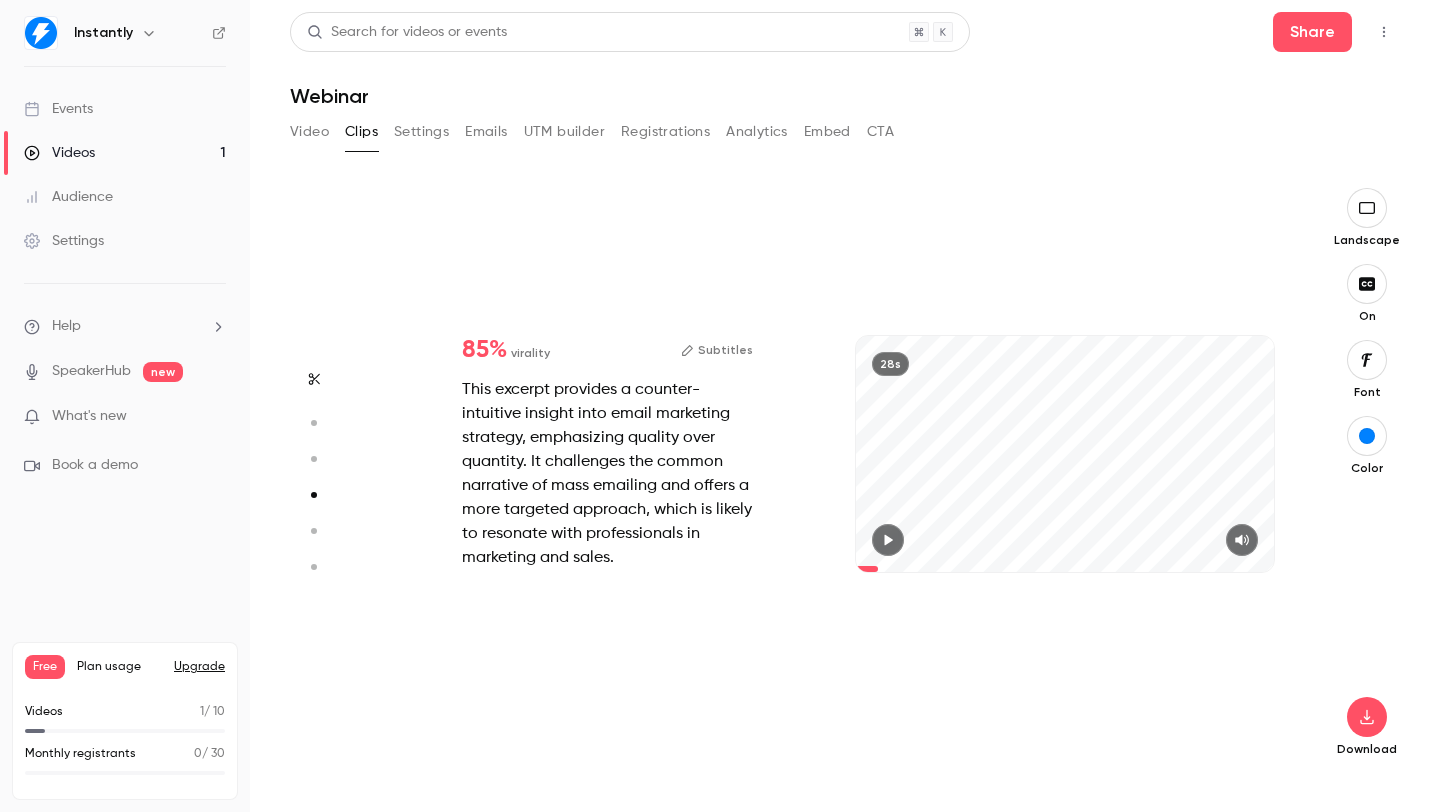 click on "28s" at bounding box center (1065, 453) 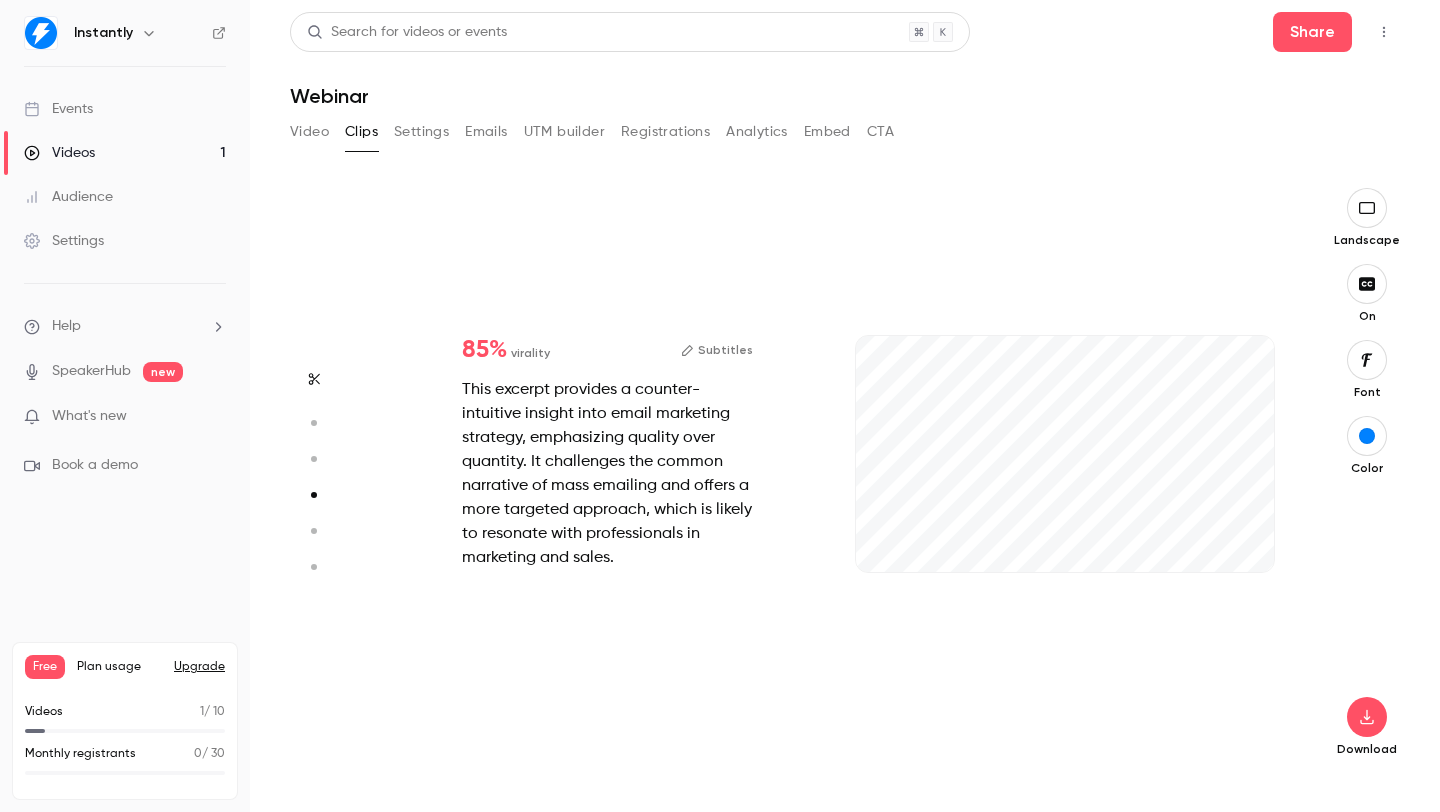 click on "This excerpt provides a counter-intuitive insight into email marketing strategy, emphasizing quality over quantity. It challenges the common narrative of mass emailing and offers a more targeted approach, which is likely to resonate with professionals in marketing and sales." at bounding box center (607, 474) 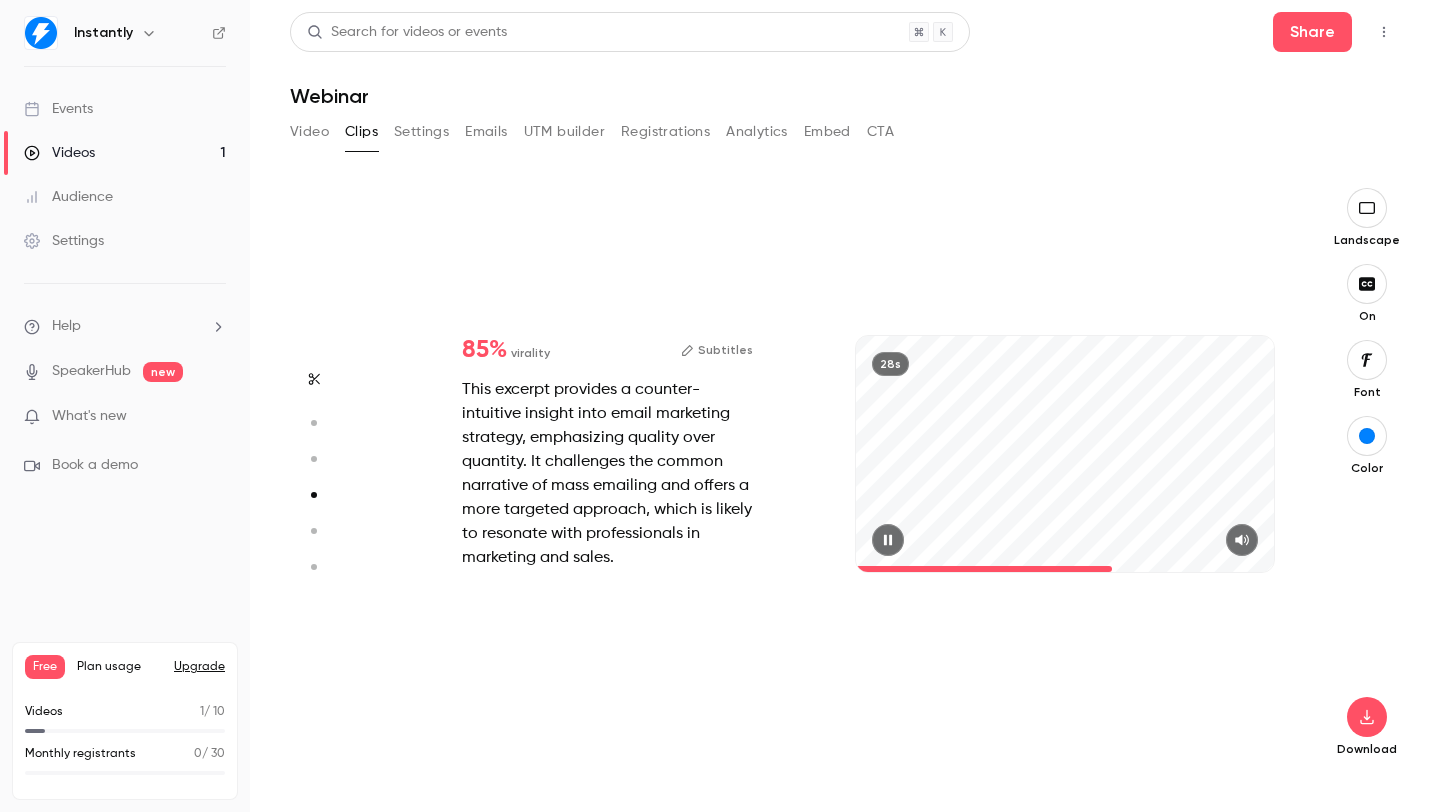 click 